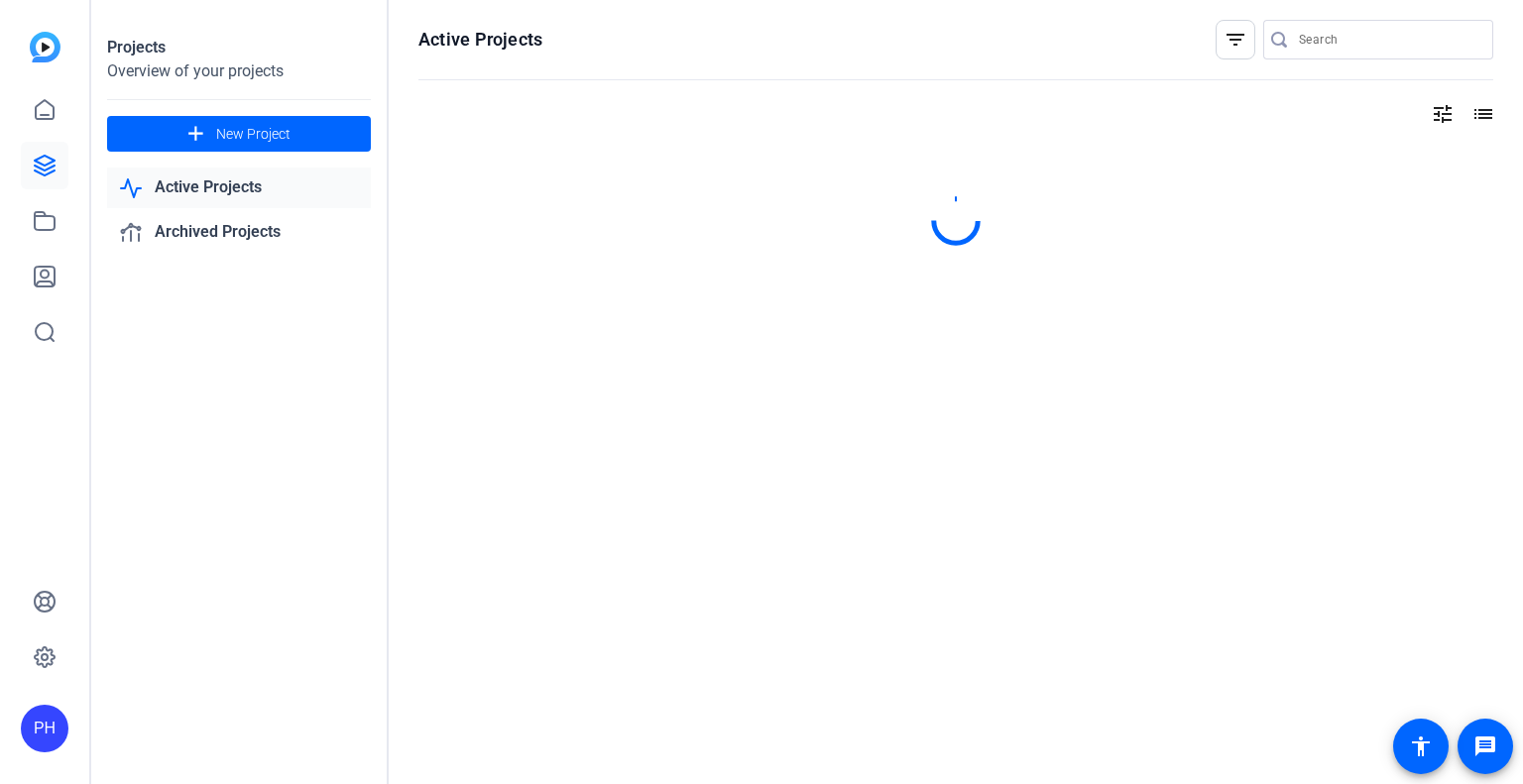 scroll, scrollTop: 0, scrollLeft: 0, axis: both 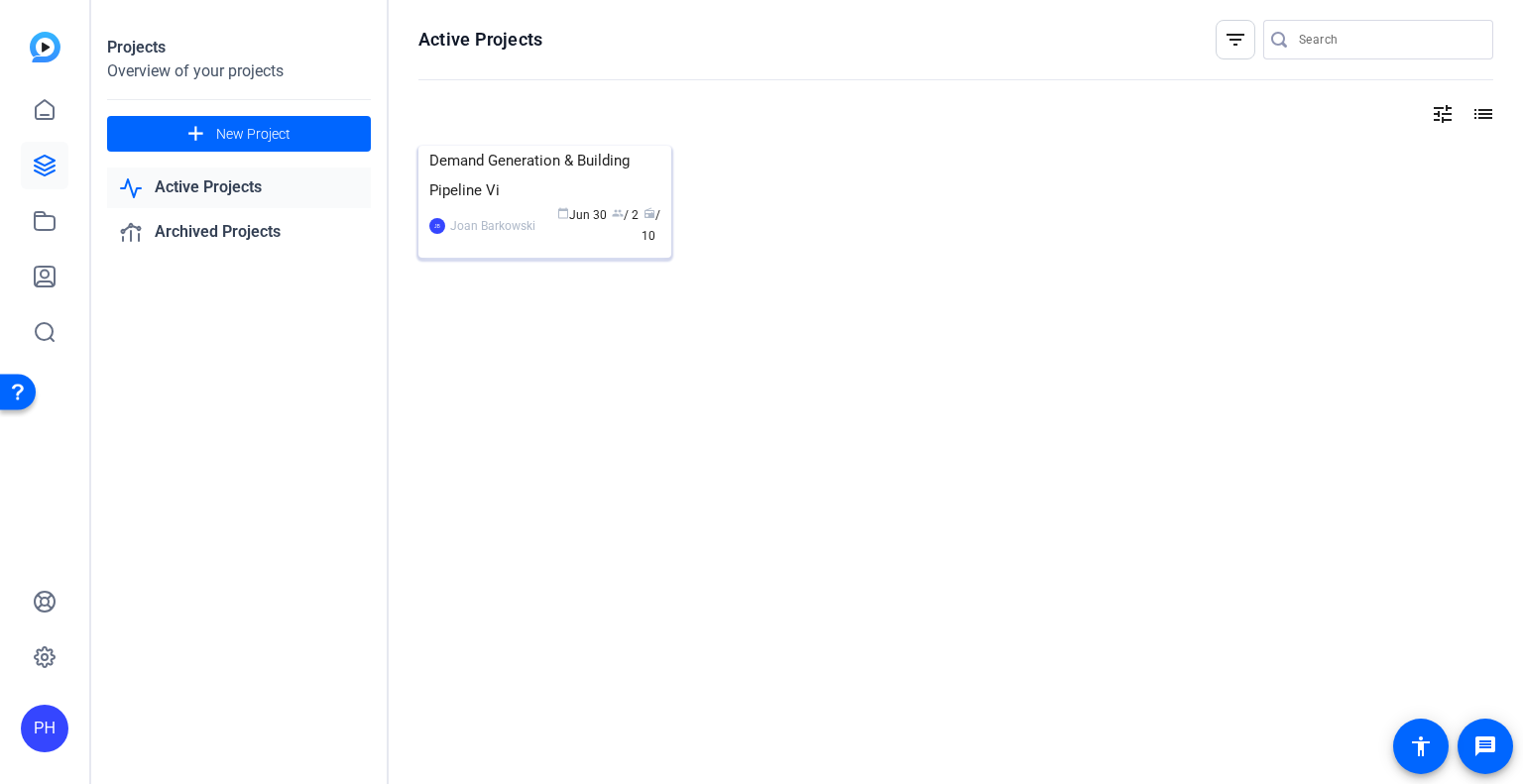 click on "[INITIALS]  [PERSON] calendar_today  [MONTH] [DAY]  group  / [NUMBER]  radio  / [NUMBER]" 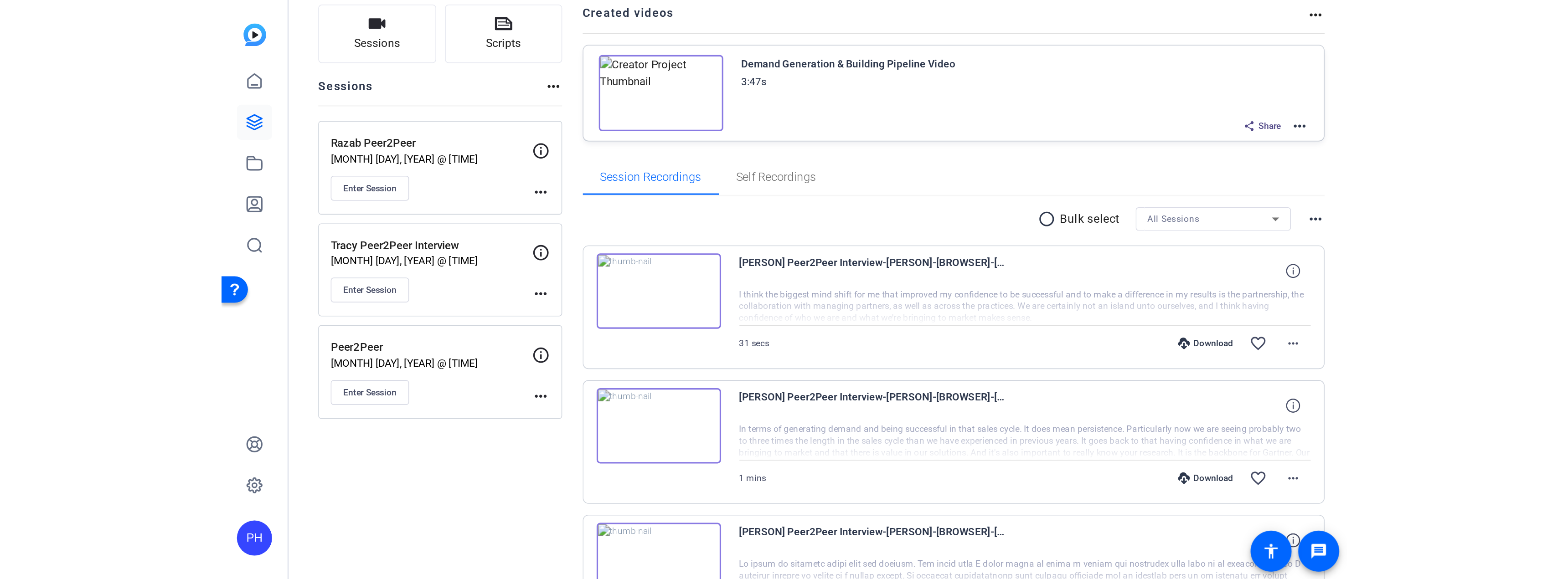 scroll, scrollTop: 0, scrollLeft: 0, axis: both 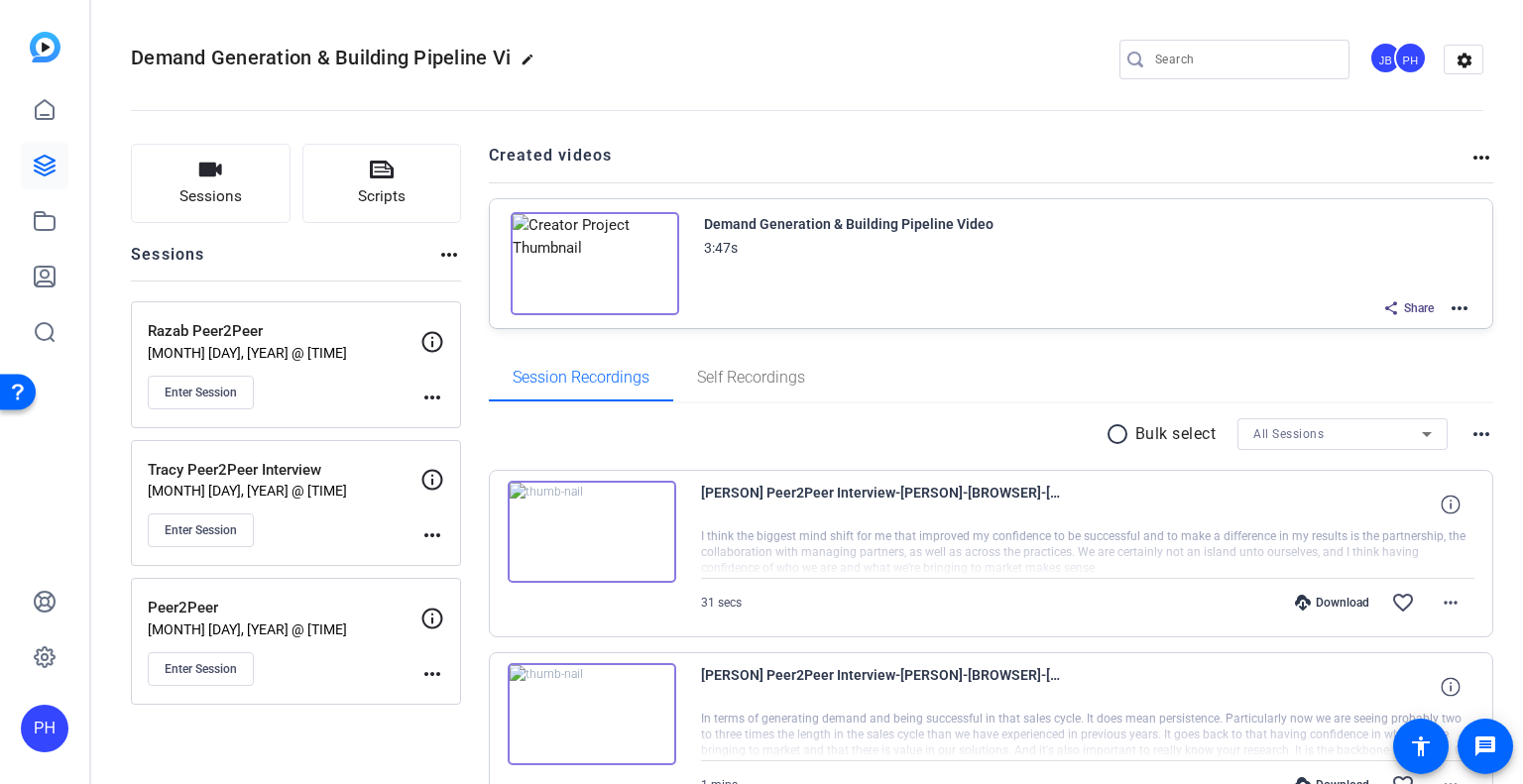 click 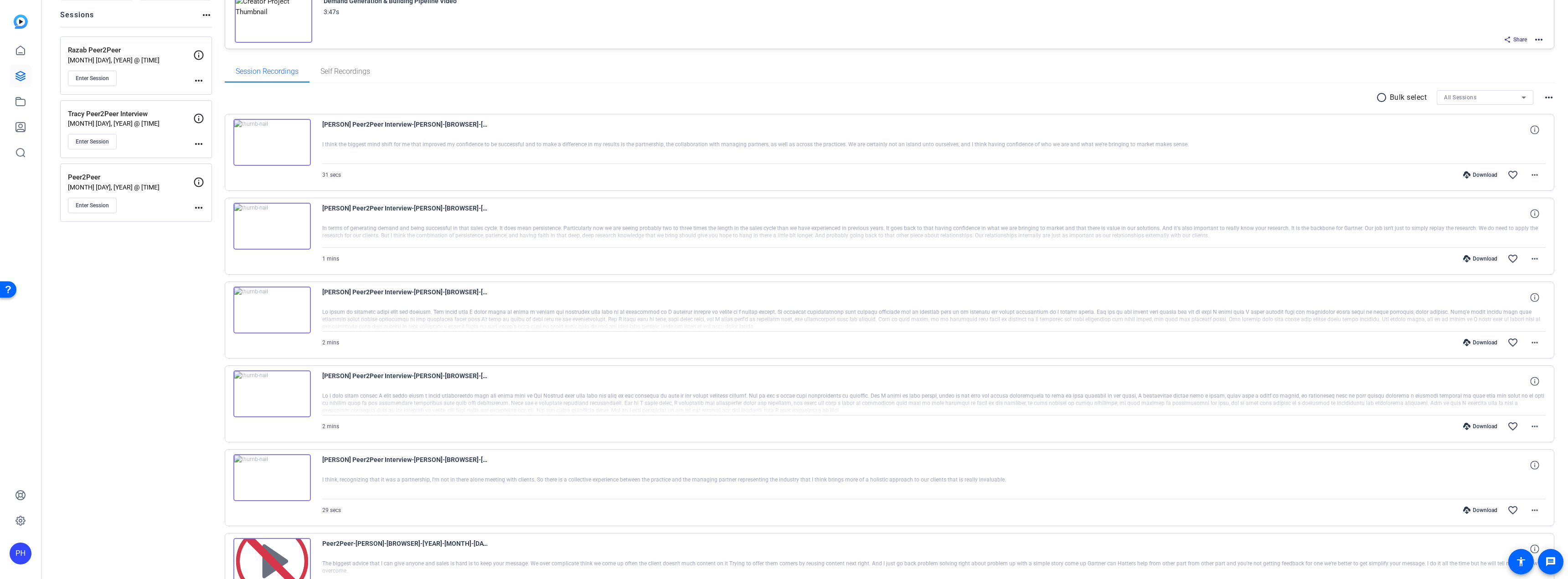 scroll, scrollTop: 0, scrollLeft: 0, axis: both 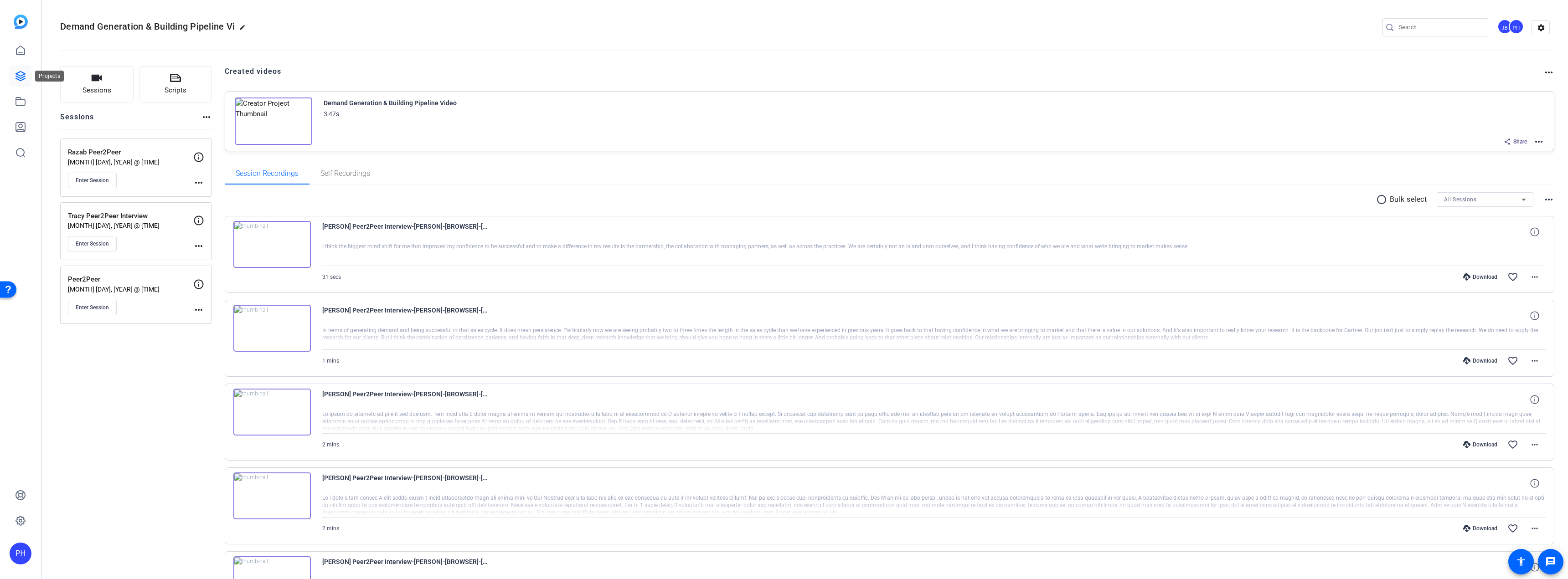 click 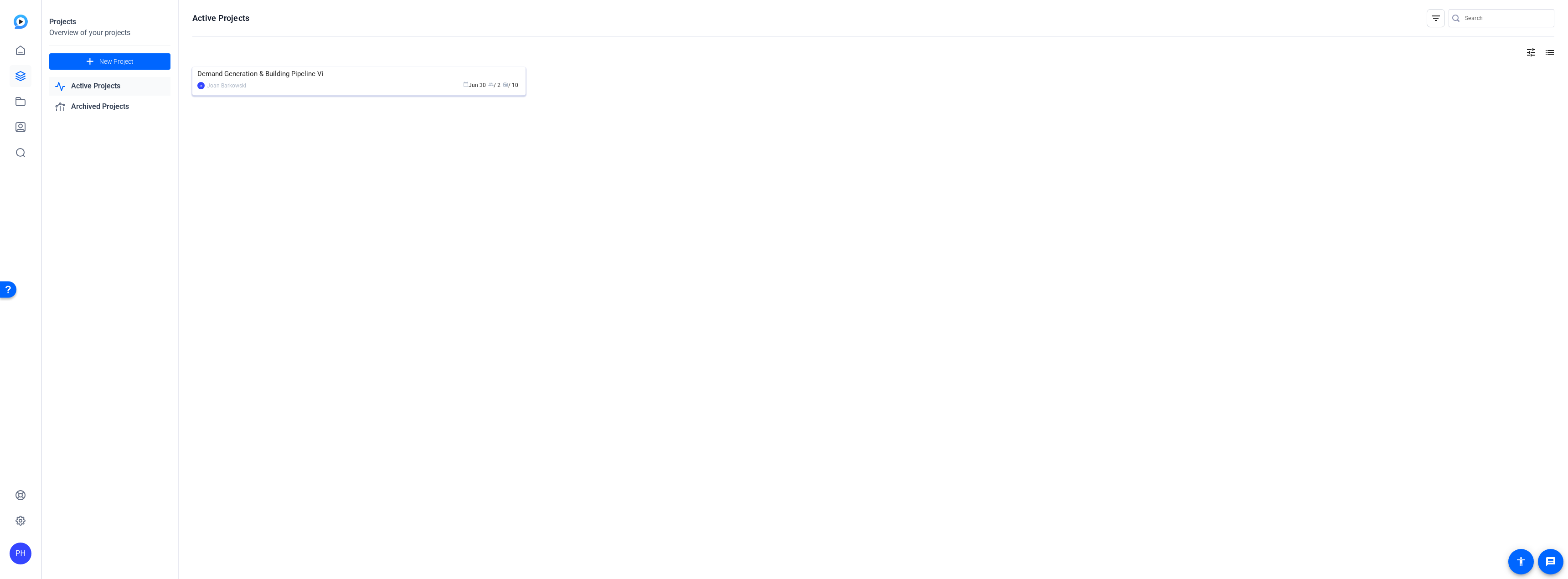 click on "calendar_today  [MONTH] [DAY]  group  / [NUMBER]  radio  / [NUMBER]" 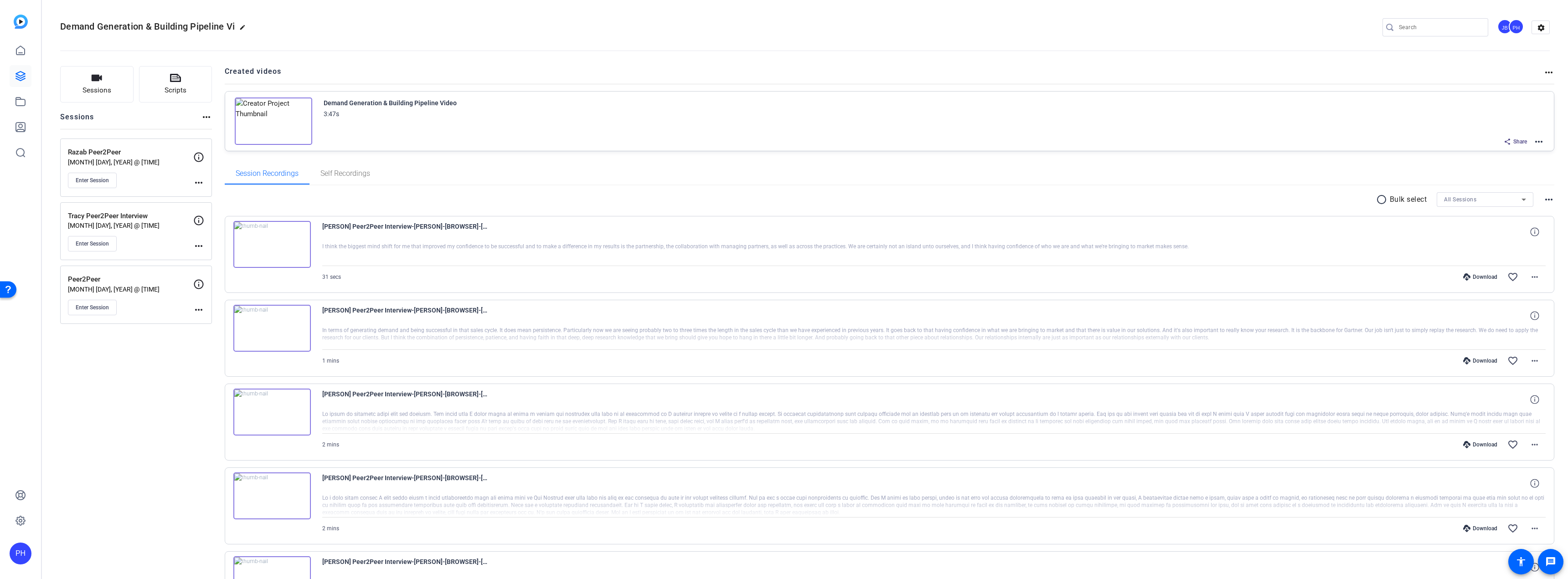 click on "Tracy Peer2Peer Interview" 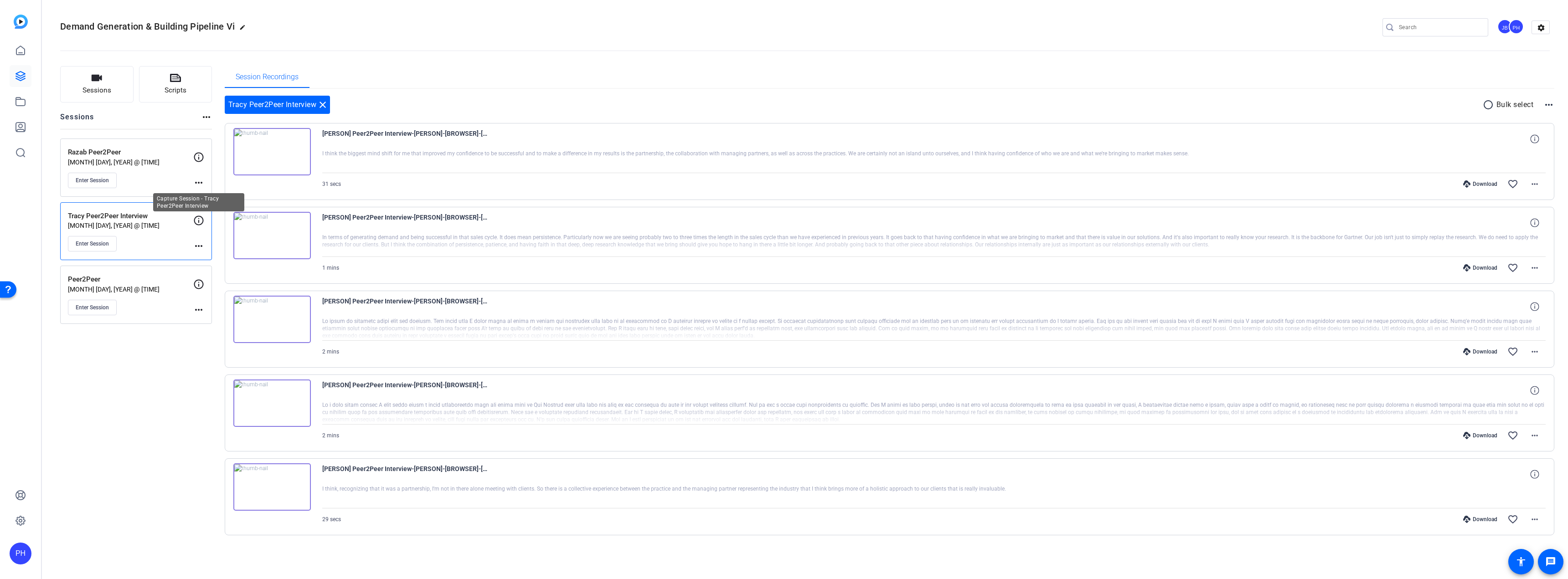click 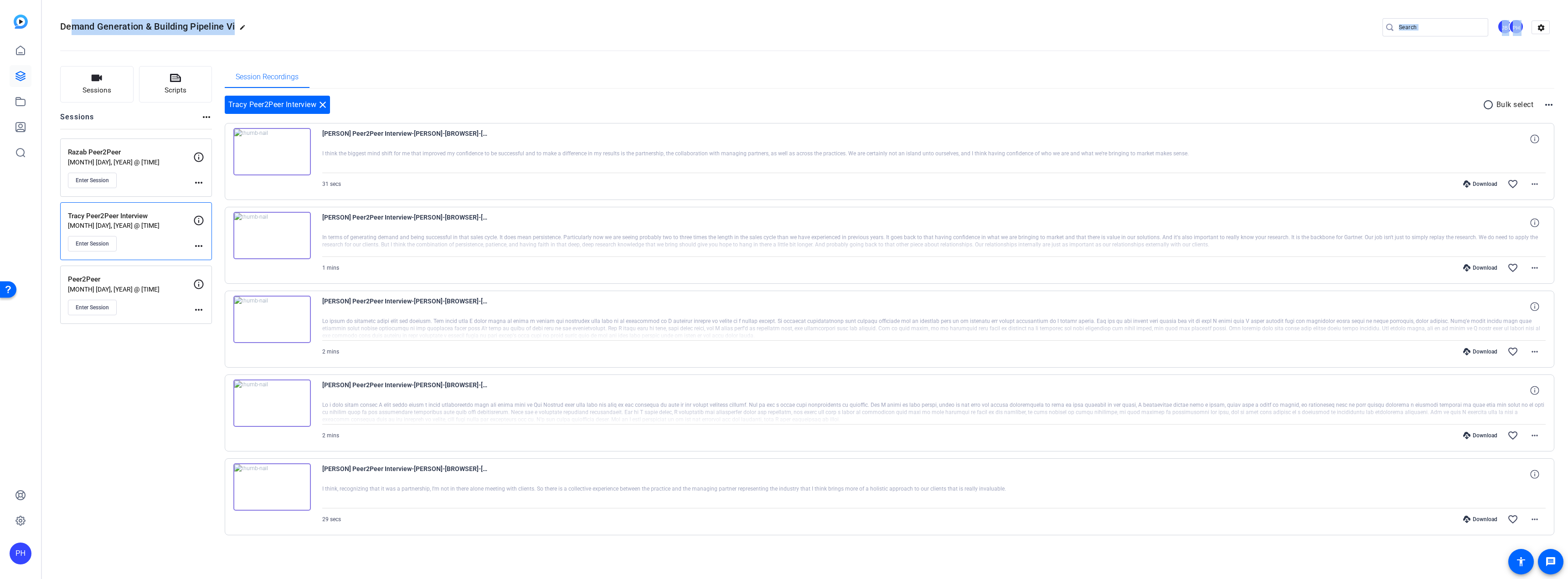 drag, startPoint x: 72, startPoint y: 28, endPoint x: 240, endPoint y: 37, distance: 168.2409 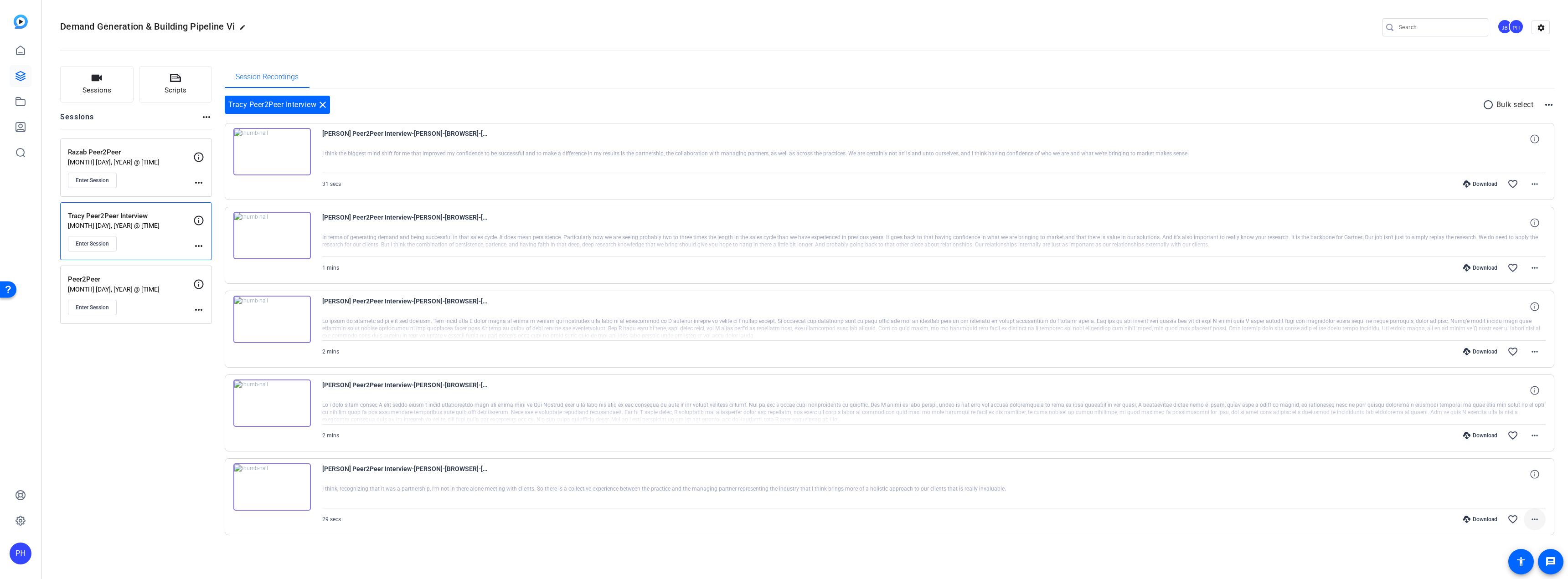 click at bounding box center (1535, 519) 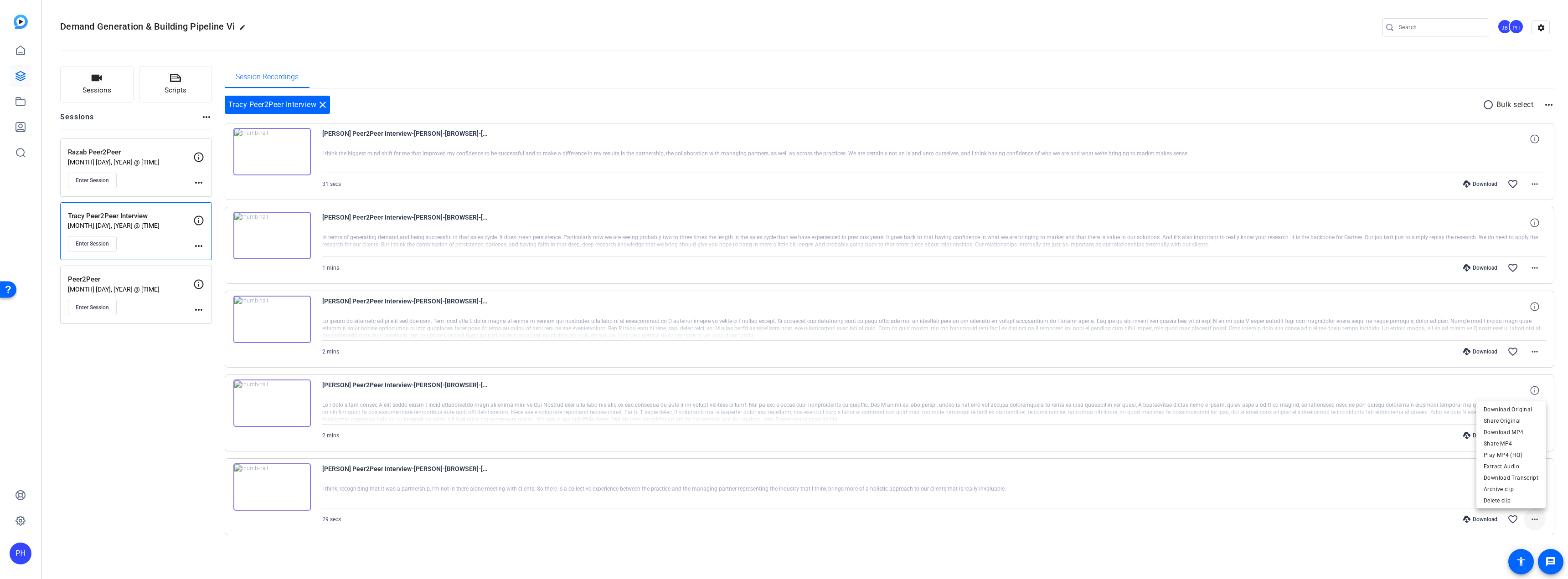 click at bounding box center [784, 289] 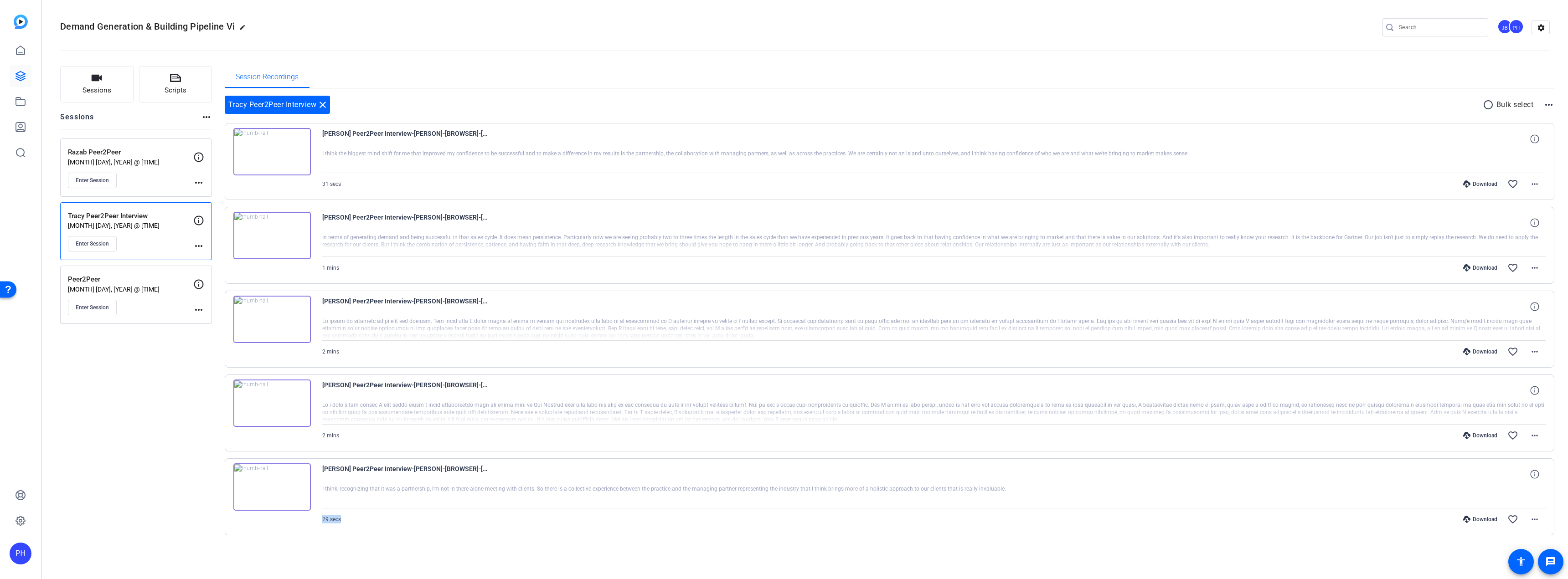 drag, startPoint x: 323, startPoint y: 519, endPoint x: 397, endPoint y: 528, distance: 74.54529 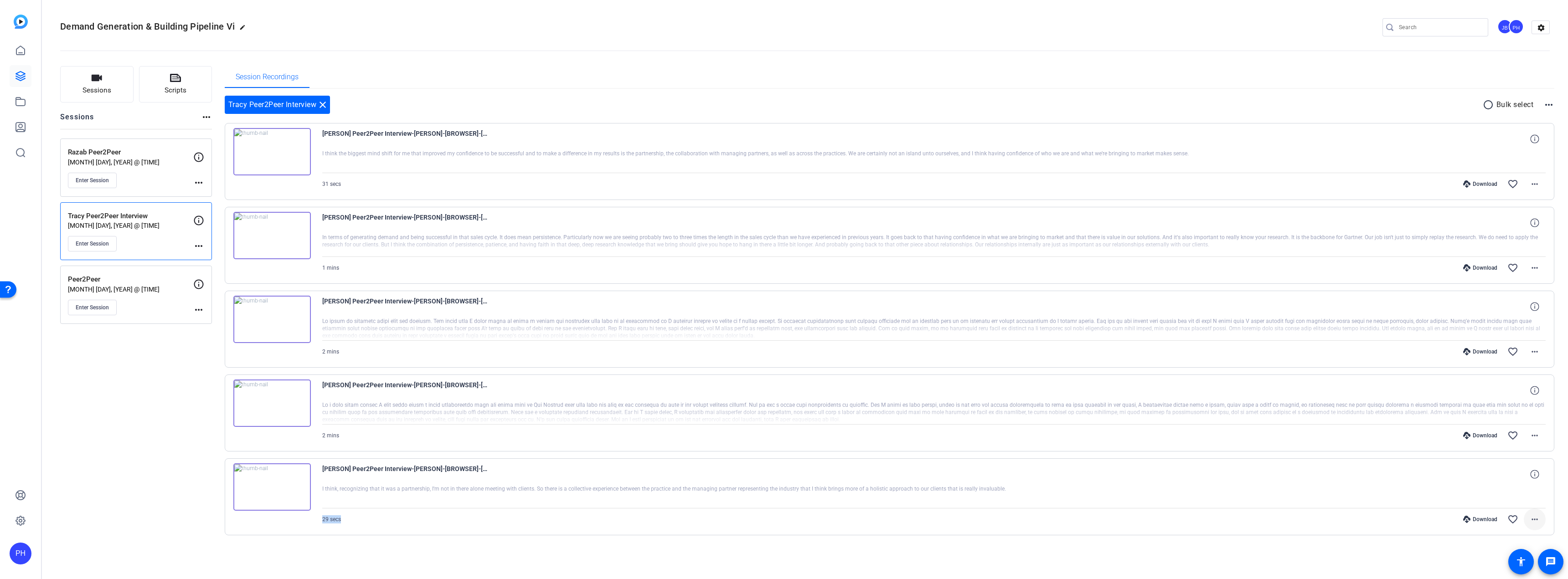 click on "more_horiz" at bounding box center [1535, 519] 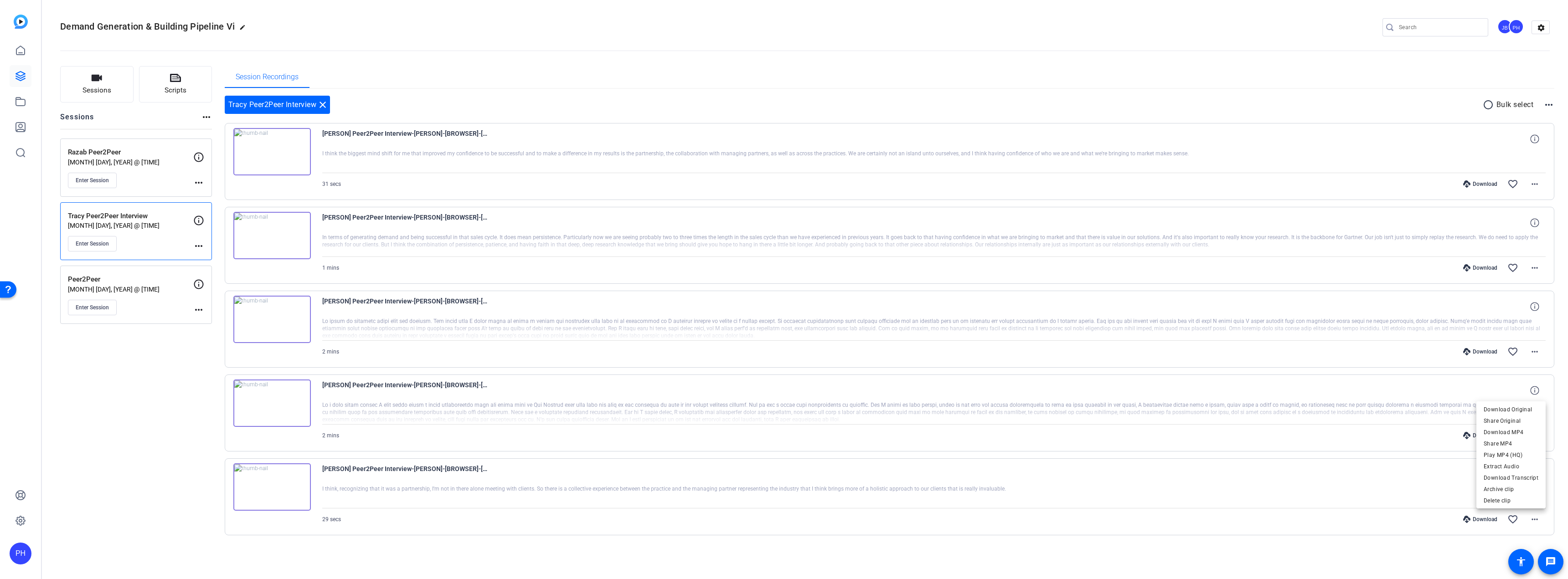 click at bounding box center (784, 289) 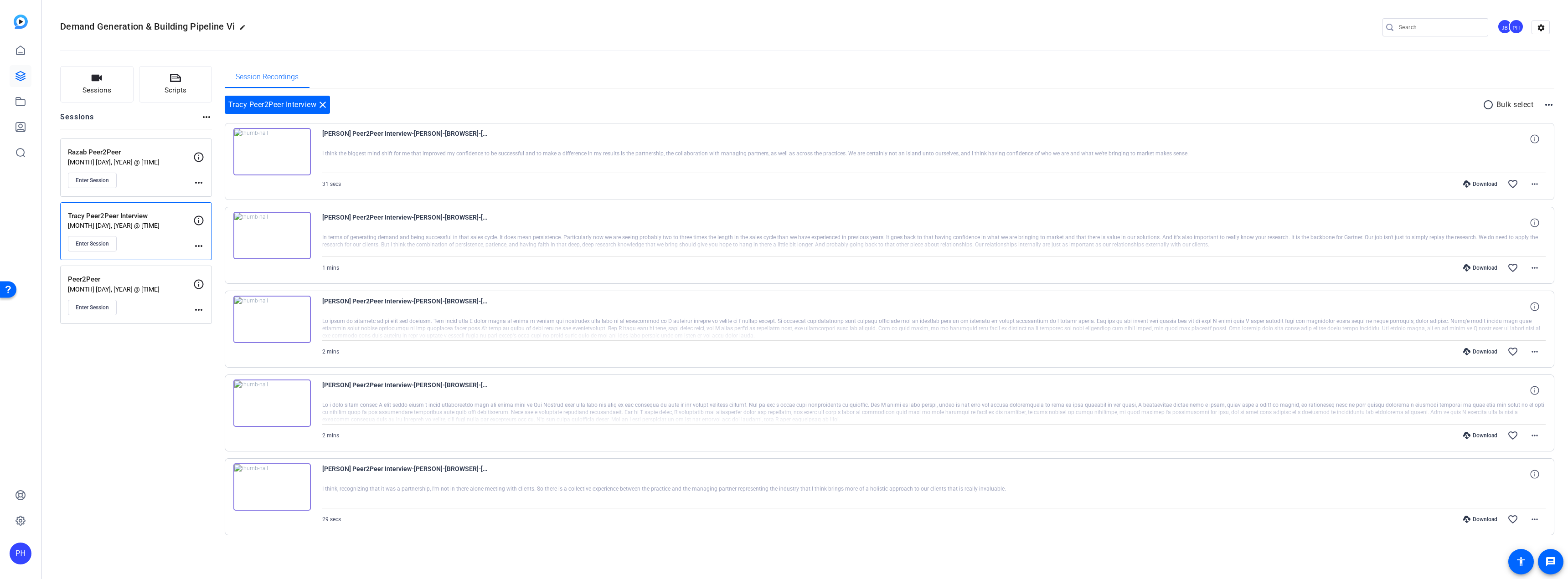 click on "[FIRST] [LAST] Interview-[FIRST] [LAST]-Chrome-2025-08-05-09-16-43-179-0" at bounding box center (407, 139) 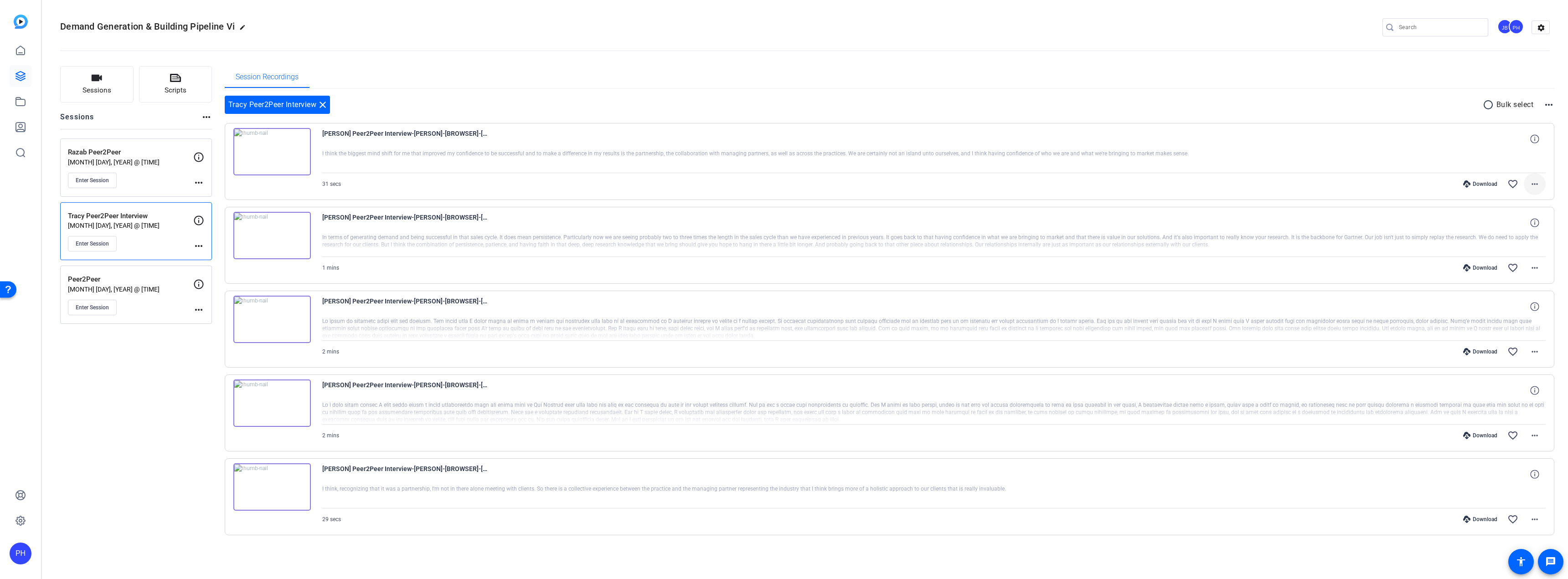 click on "more_horiz" at bounding box center (1535, 184) 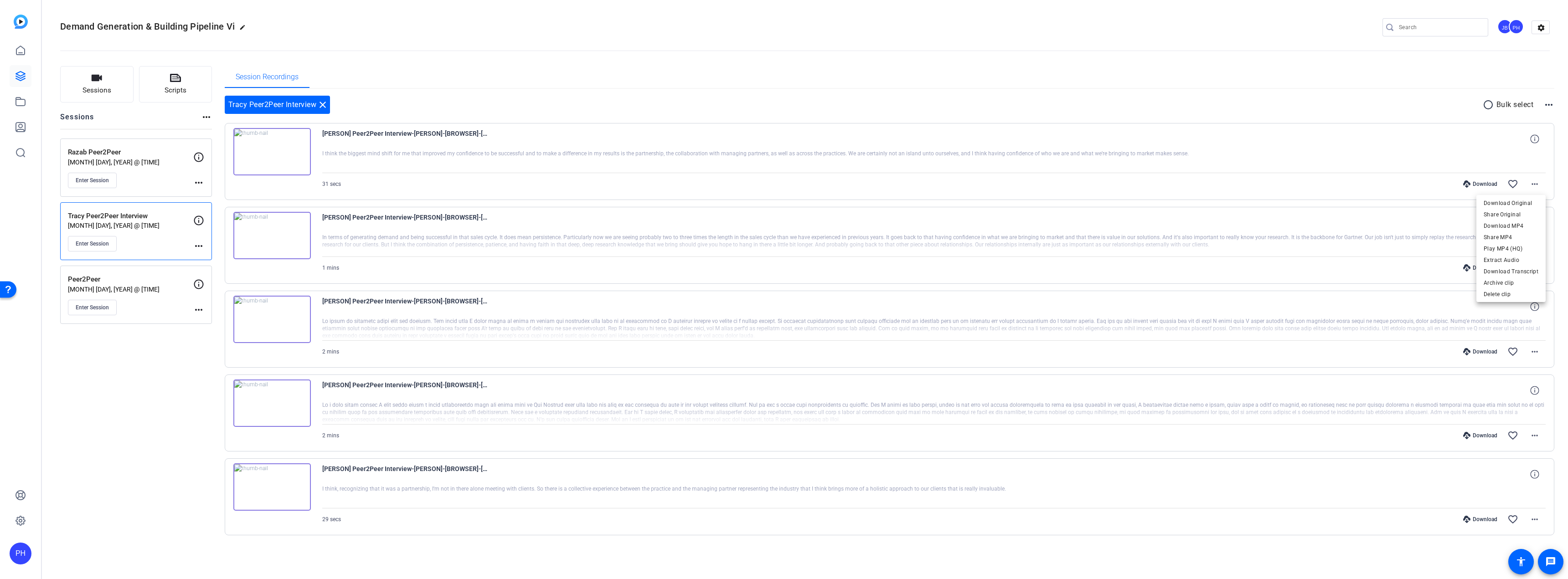 click at bounding box center (784, 289) 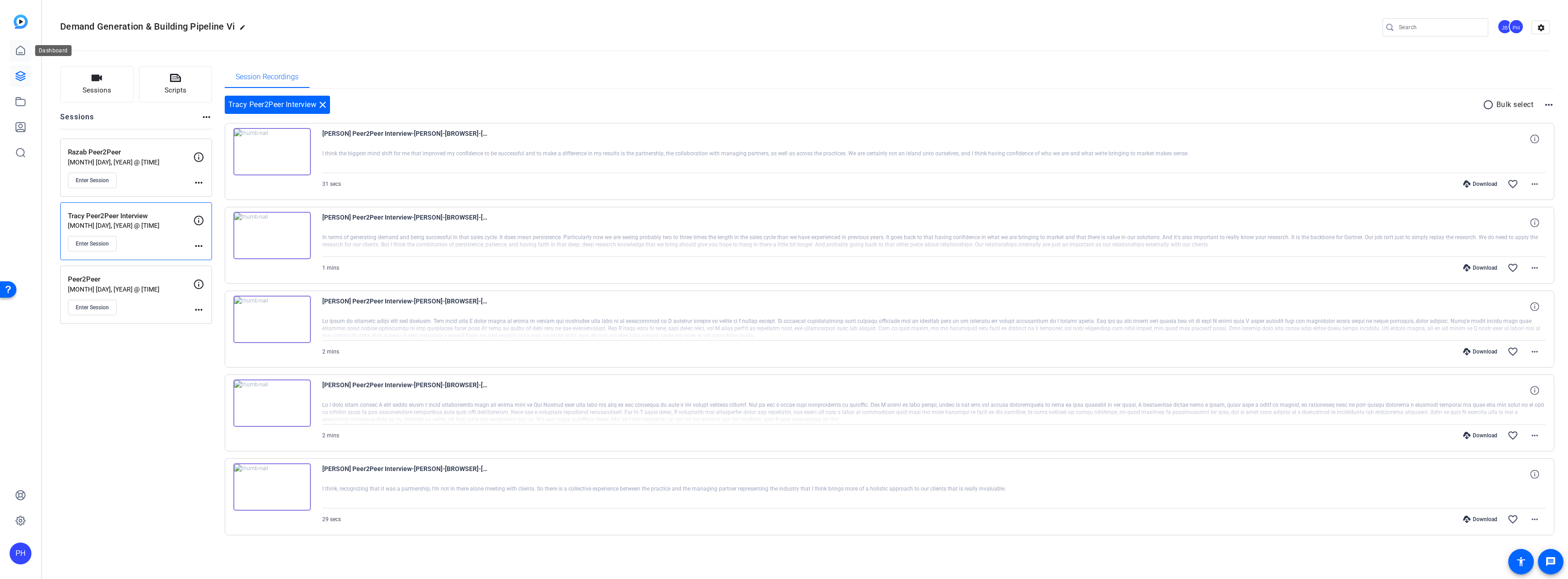 click 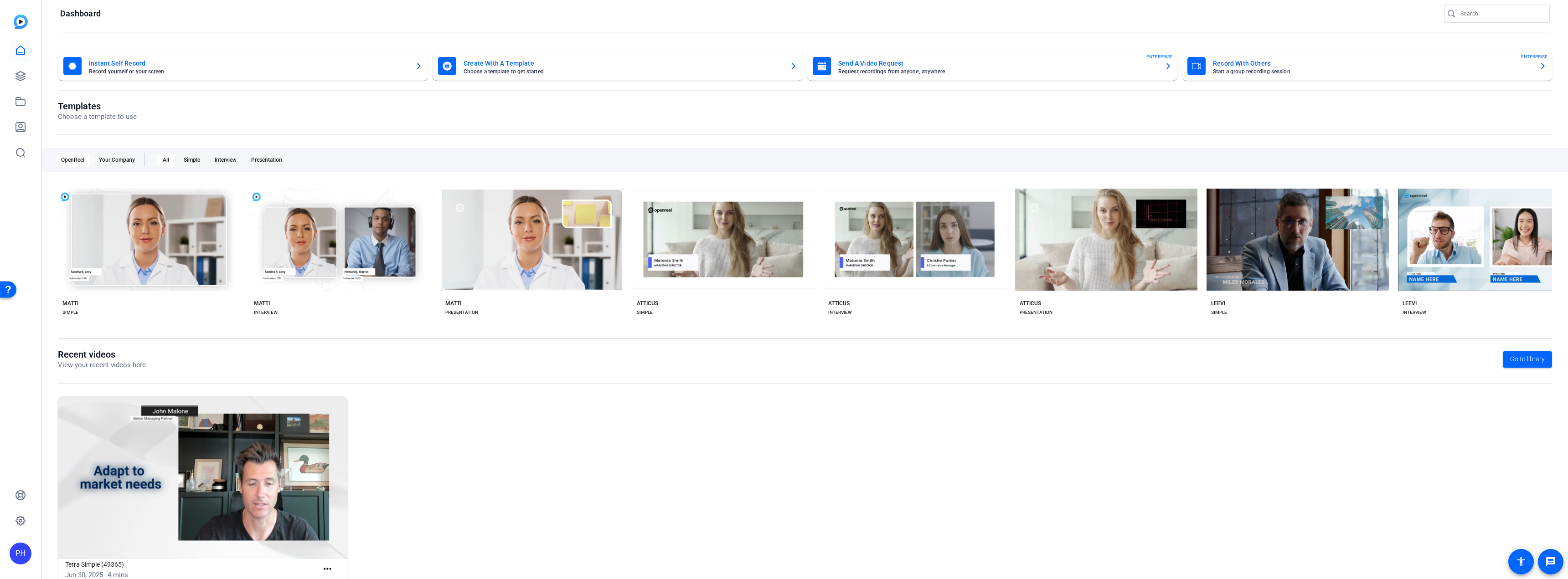 scroll, scrollTop: 37, scrollLeft: 0, axis: vertical 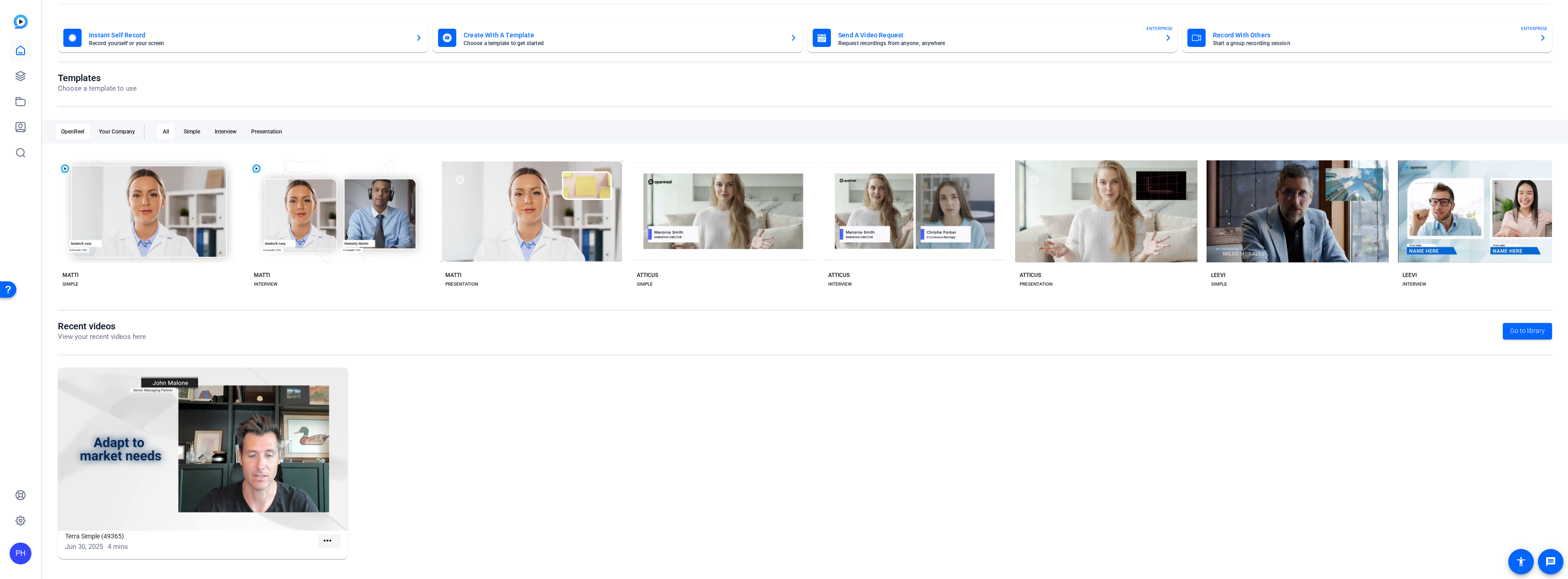 click on "more_horiz" 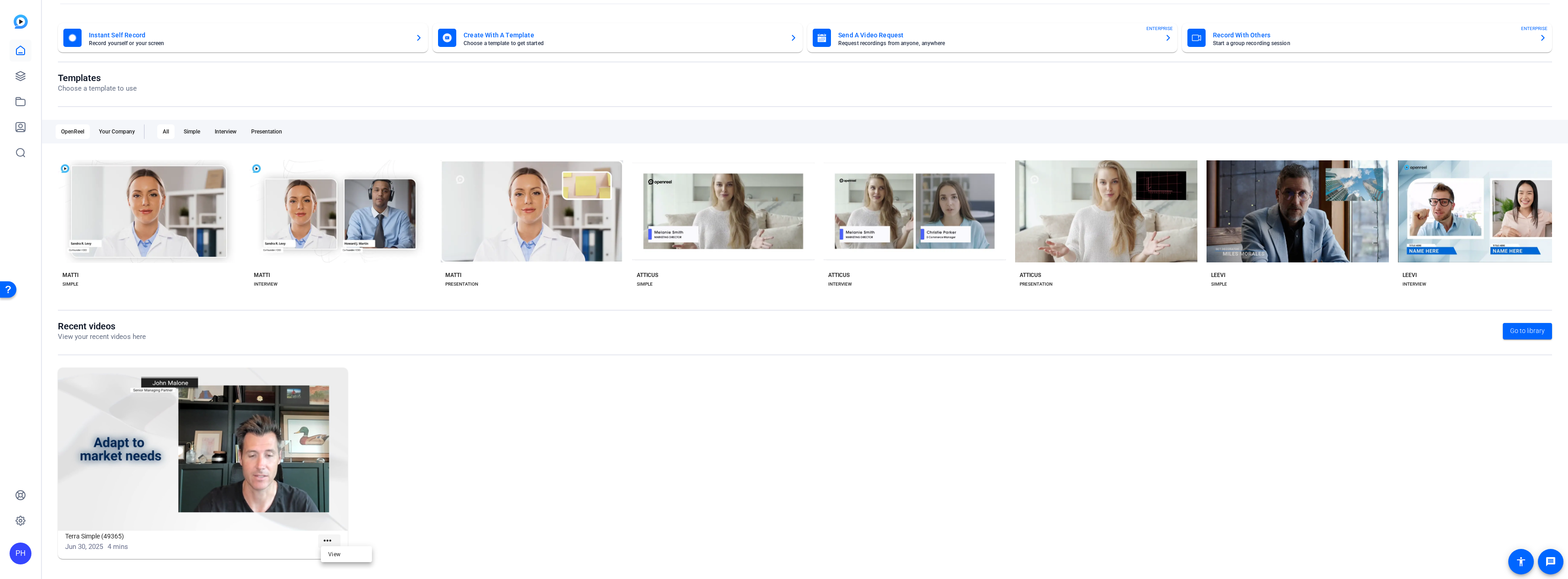 click at bounding box center (784, 289) 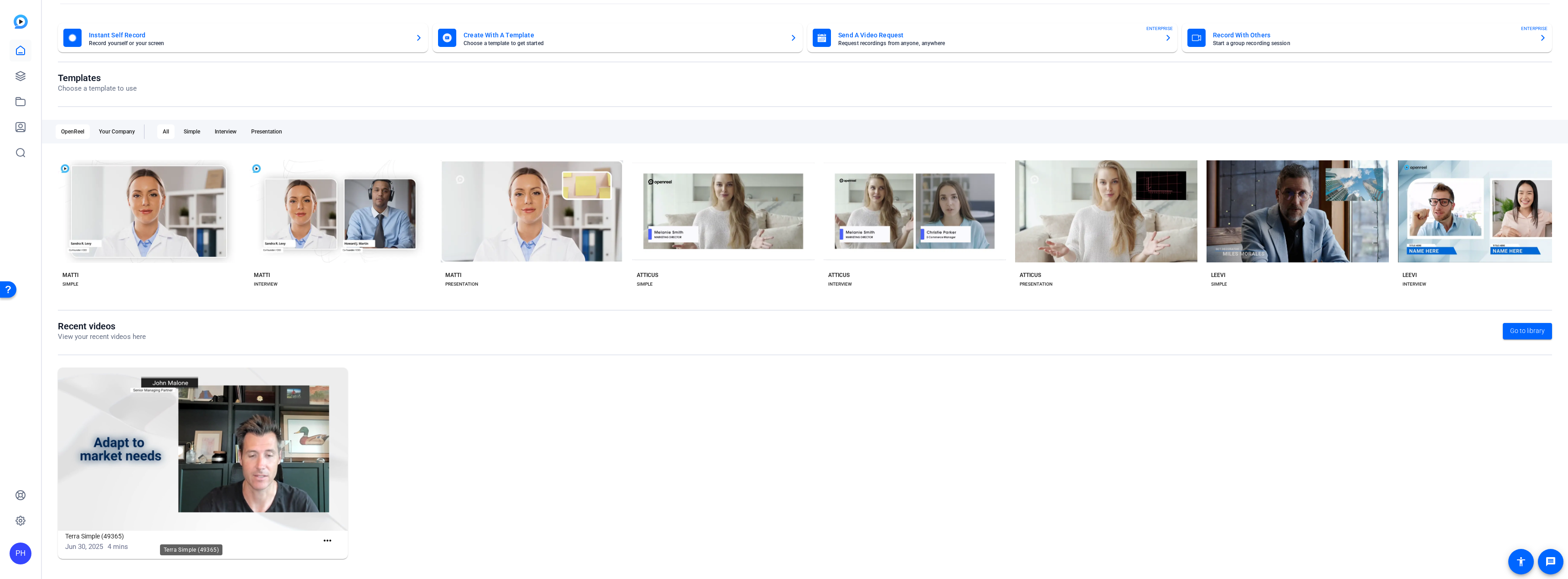 click on "Terra Simple (49365)" 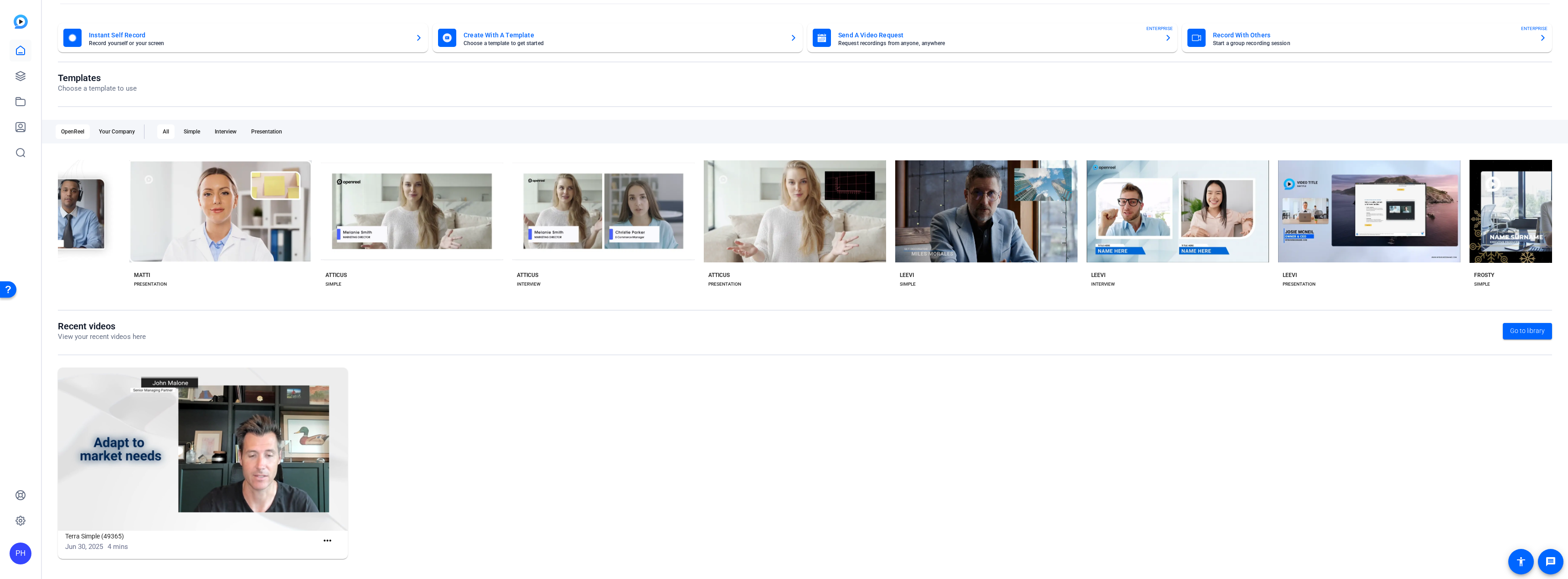 scroll, scrollTop: 0, scrollLeft: 428, axis: horizontal 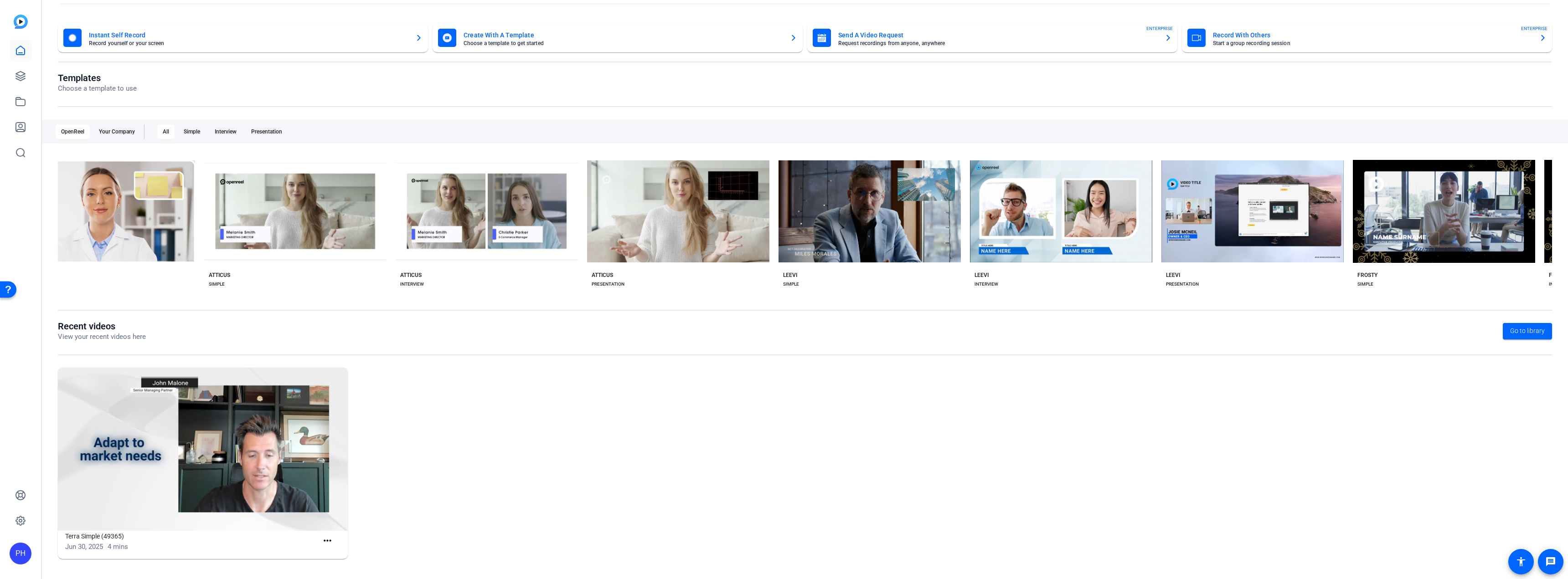 click on "Choose a template to get started" 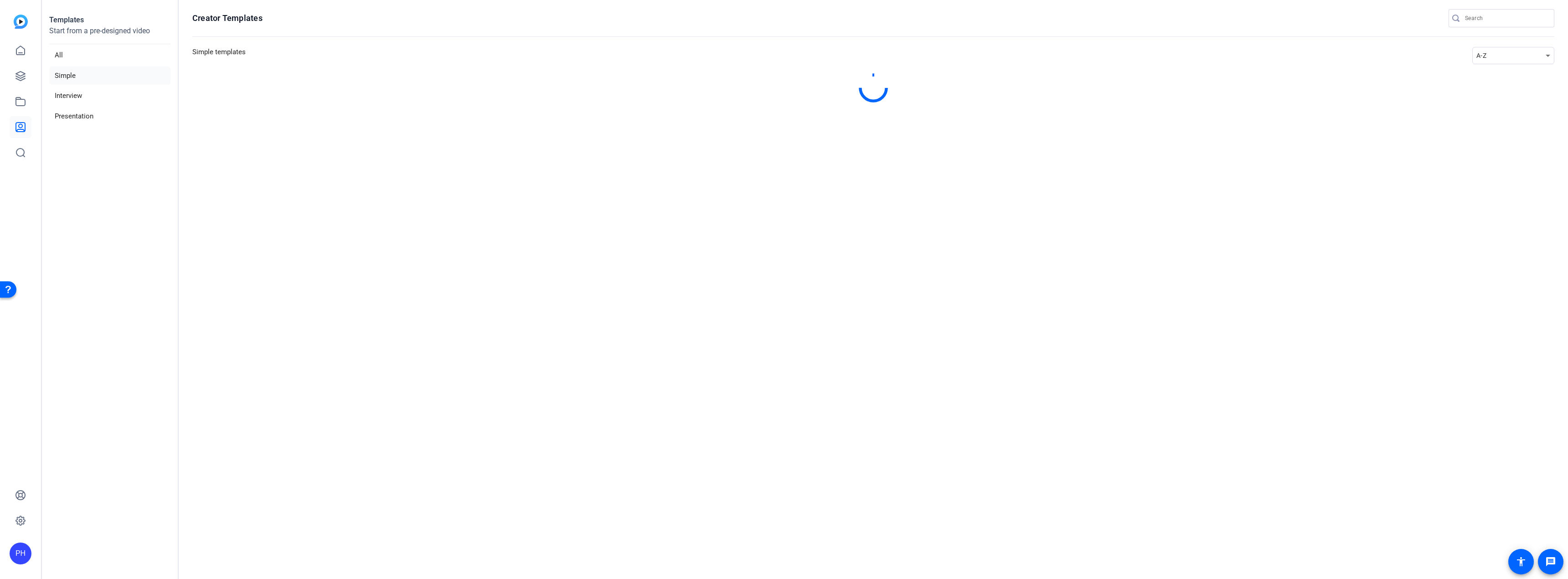 scroll, scrollTop: 0, scrollLeft: 0, axis: both 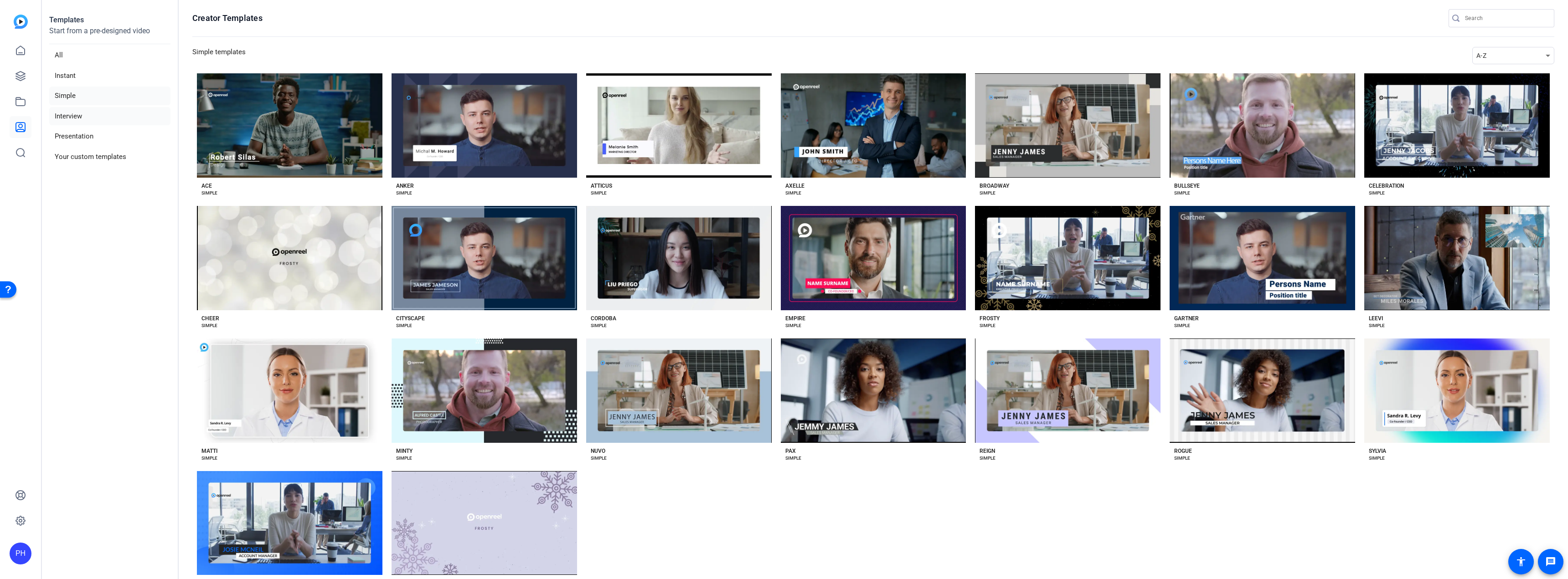click on "Interview" 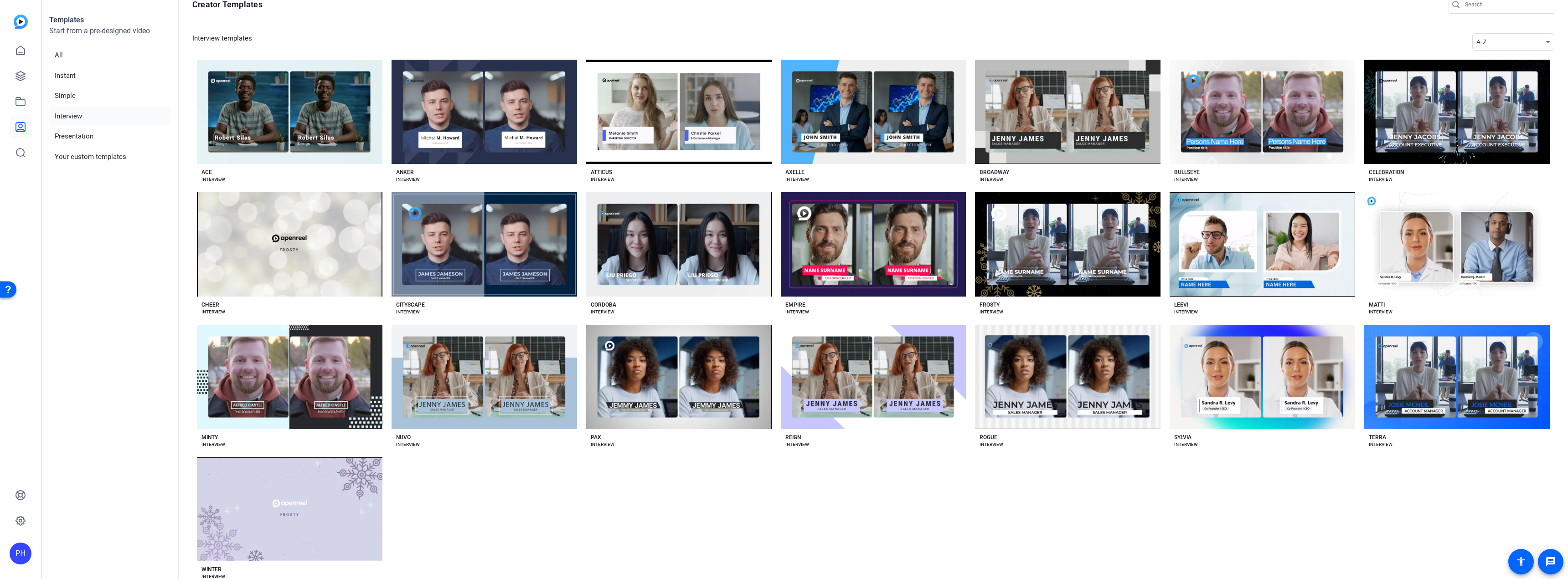 scroll, scrollTop: 0, scrollLeft: 0, axis: both 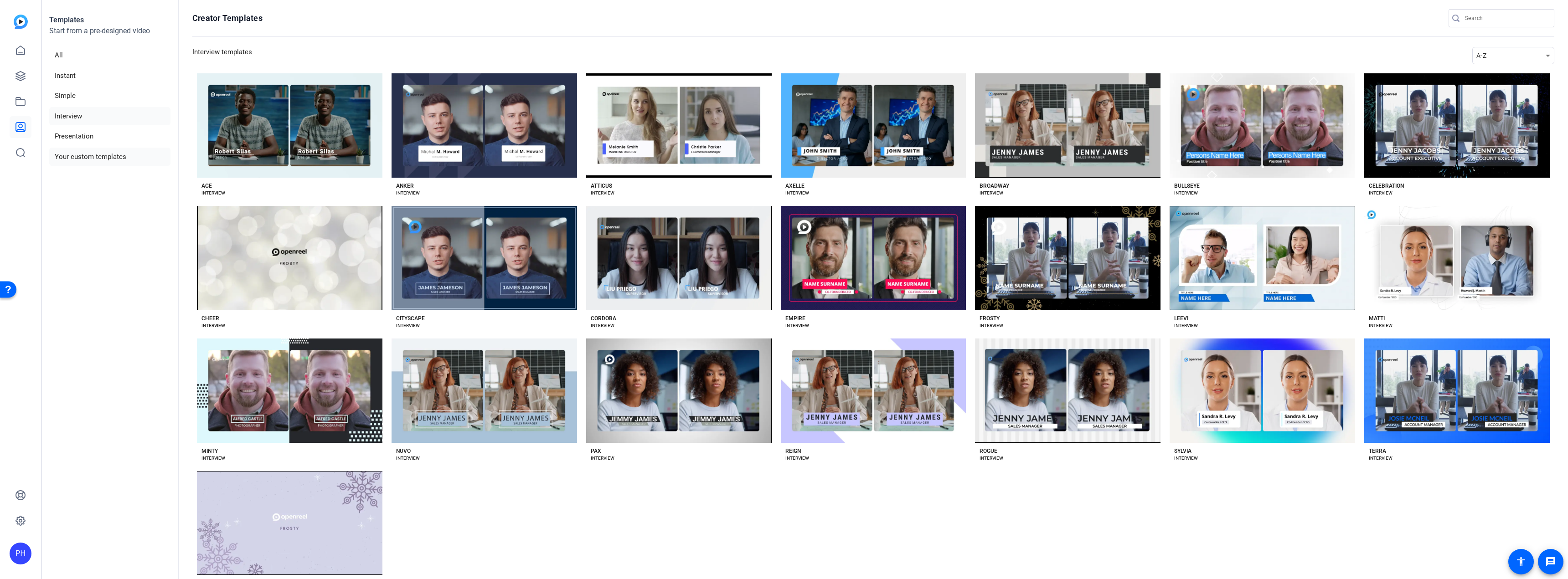 click on "Your custom templates" 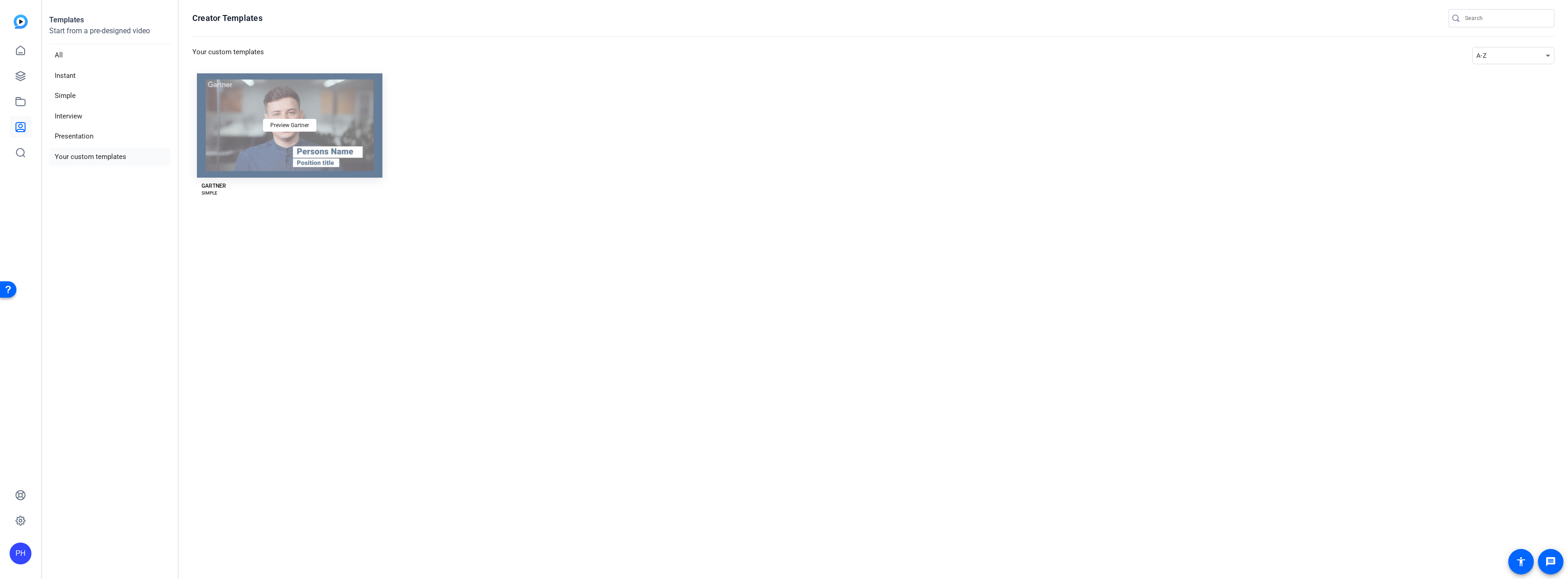 click on "Preview Gartner" 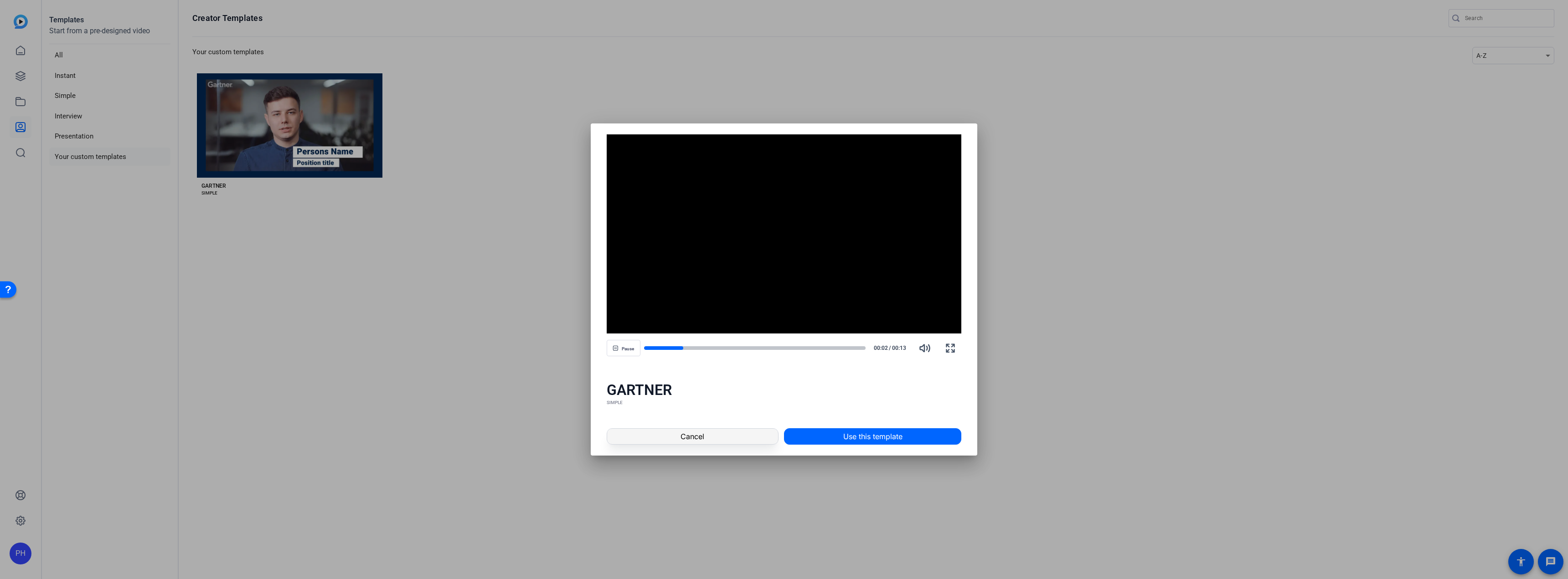click at bounding box center (692, 436) 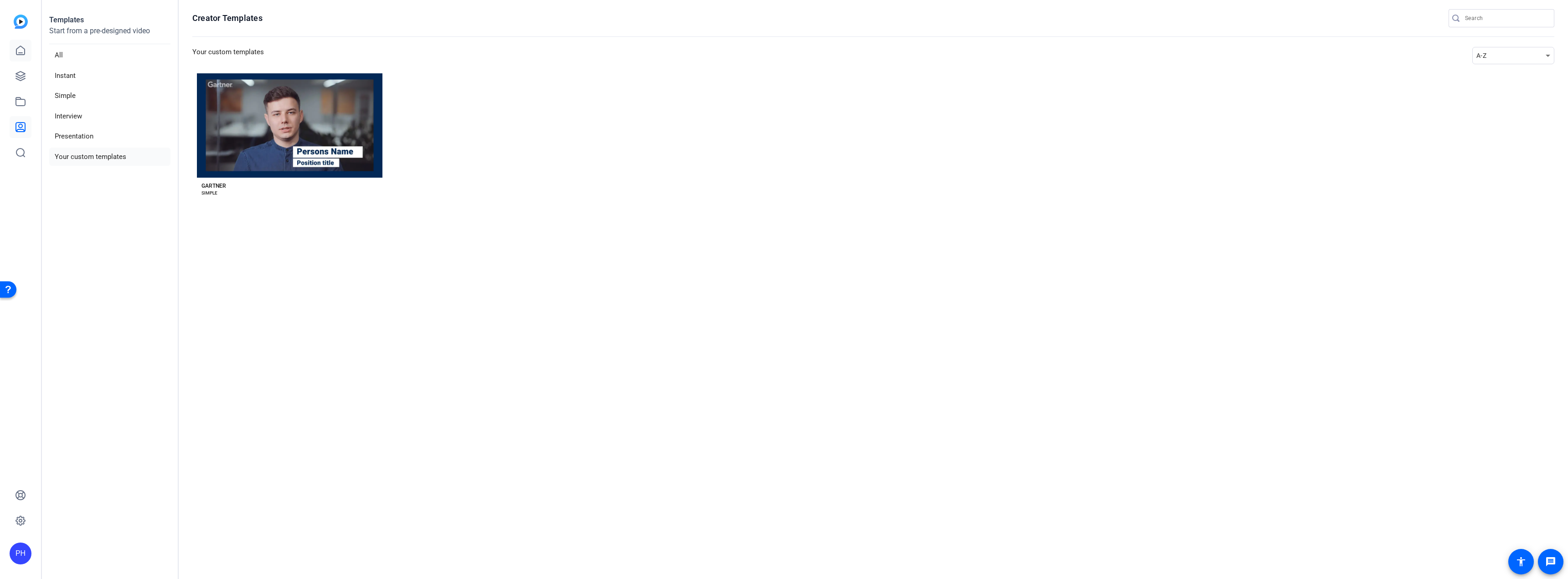 click 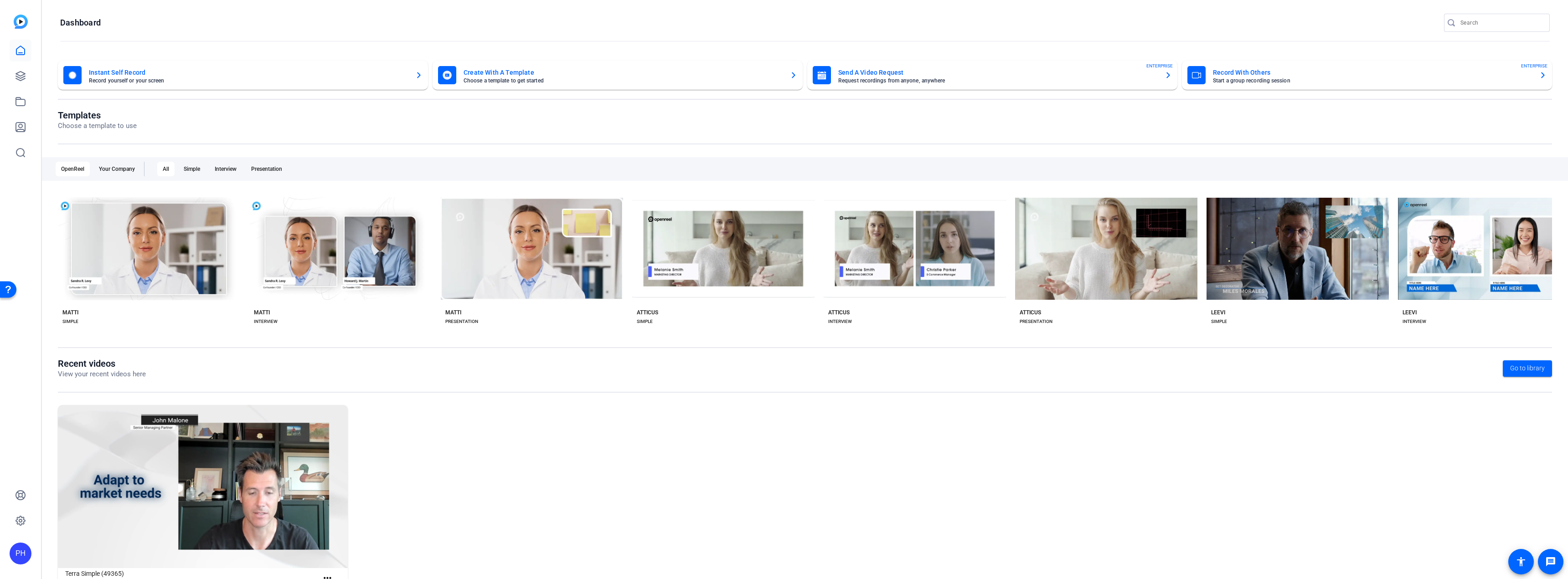 scroll, scrollTop: 37, scrollLeft: 0, axis: vertical 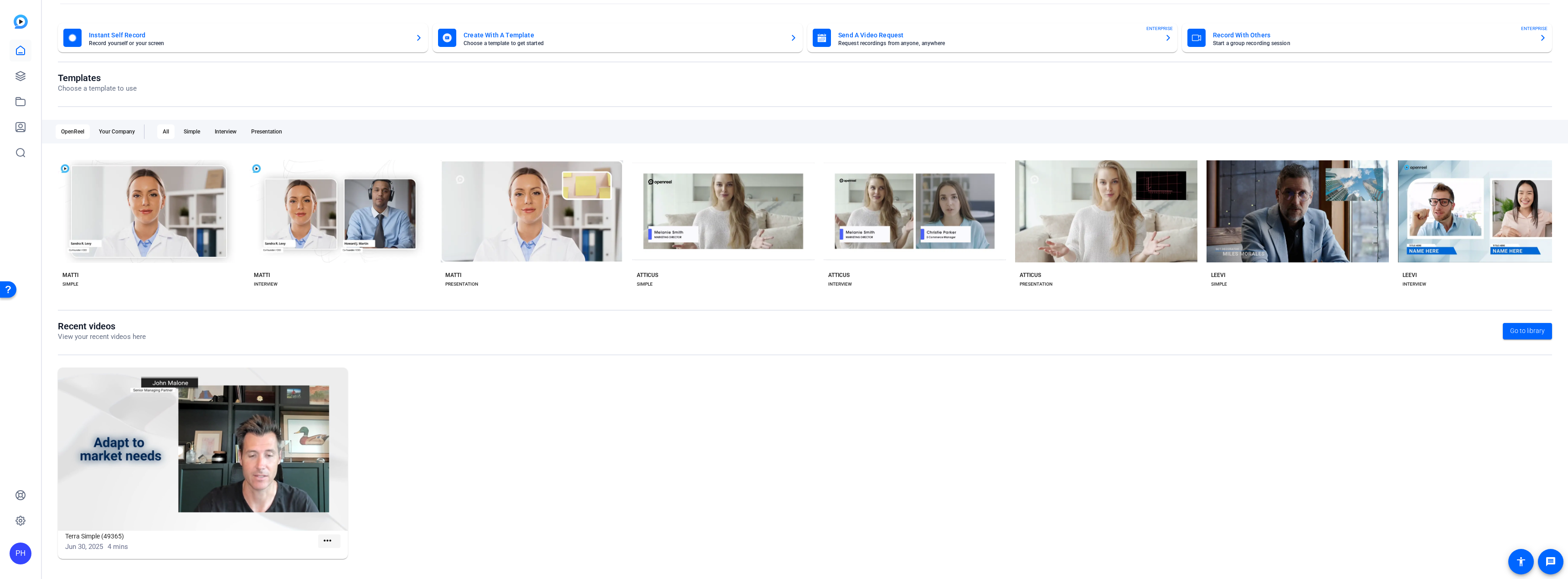 click on "more_horiz" 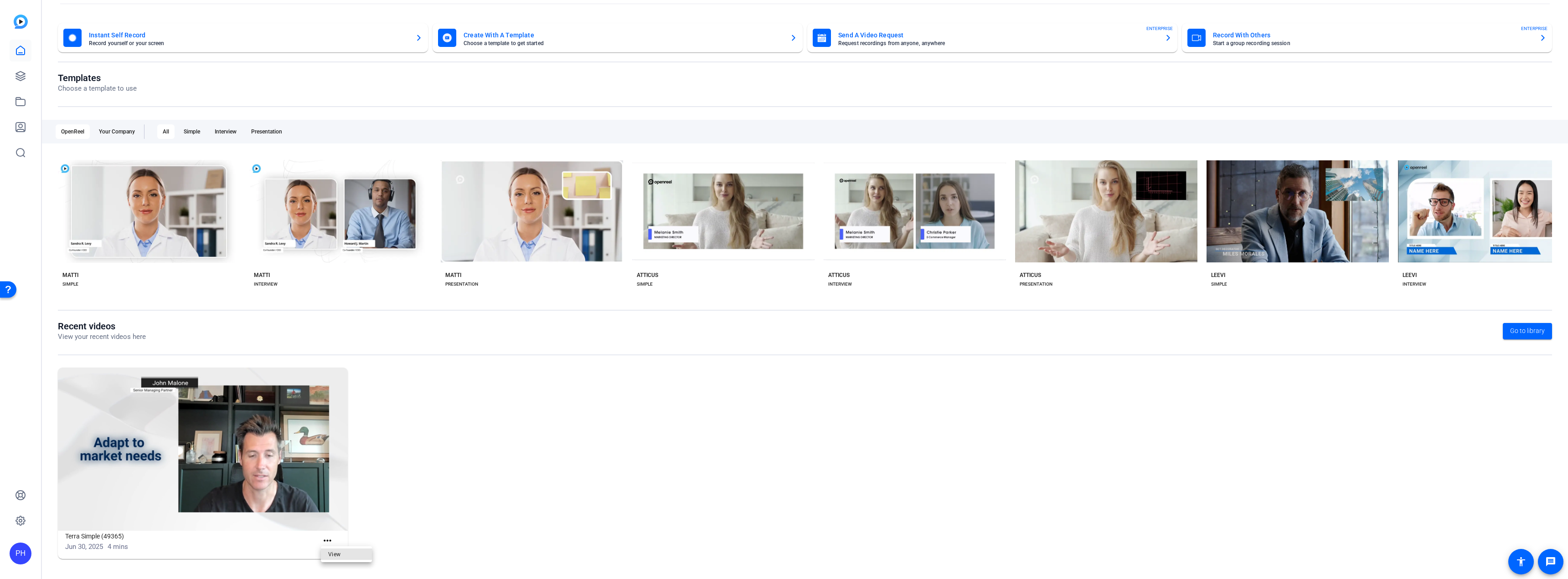 click on "View" at bounding box center (346, 554) 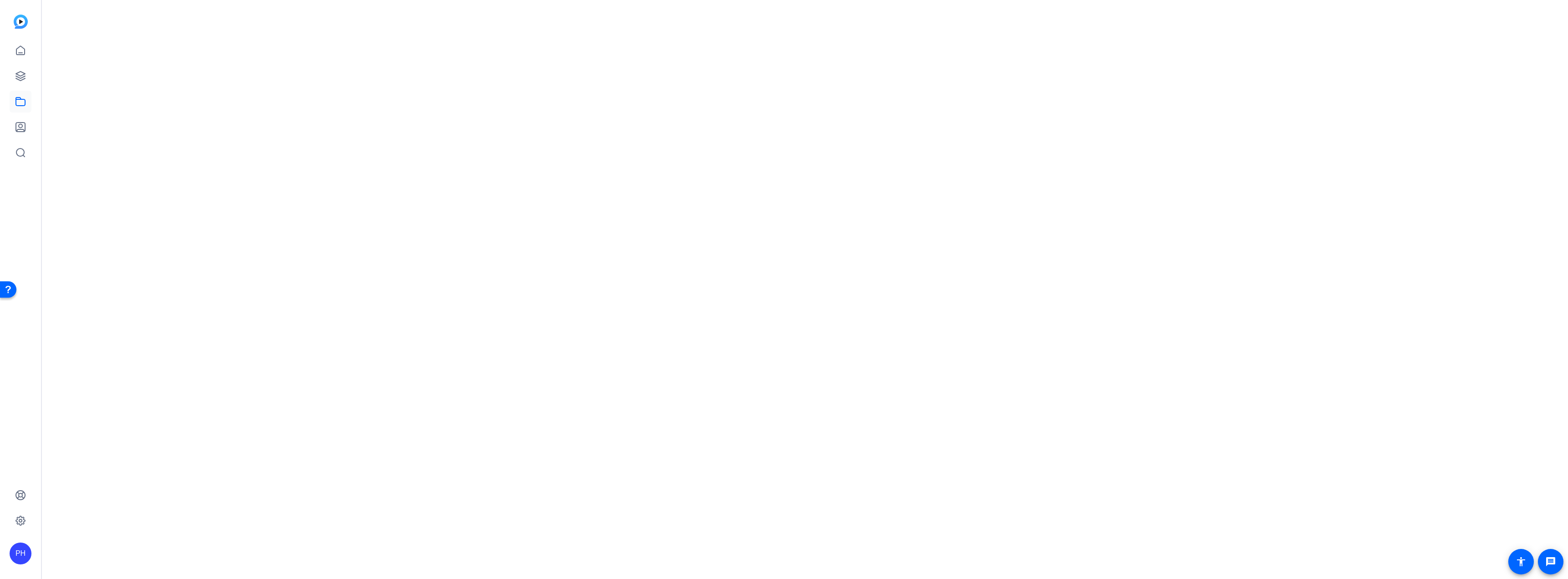 scroll, scrollTop: 0, scrollLeft: 0, axis: both 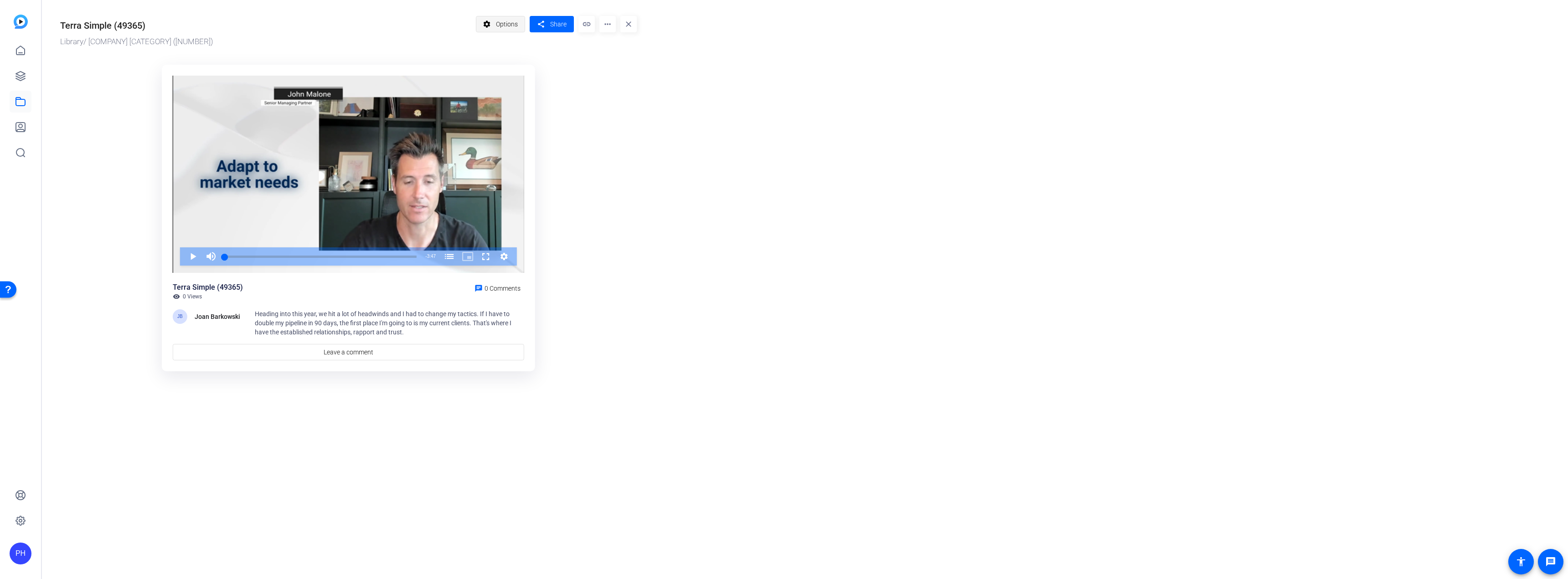 click on "Options" 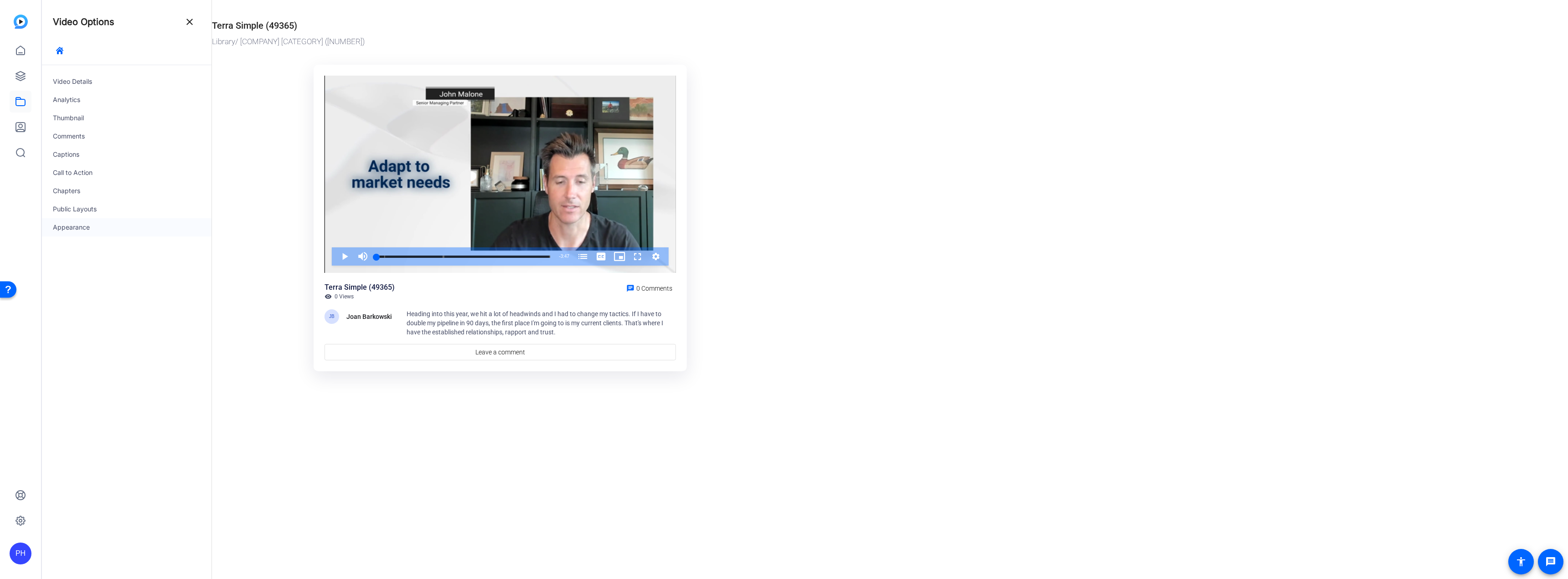 click on "Appearance" 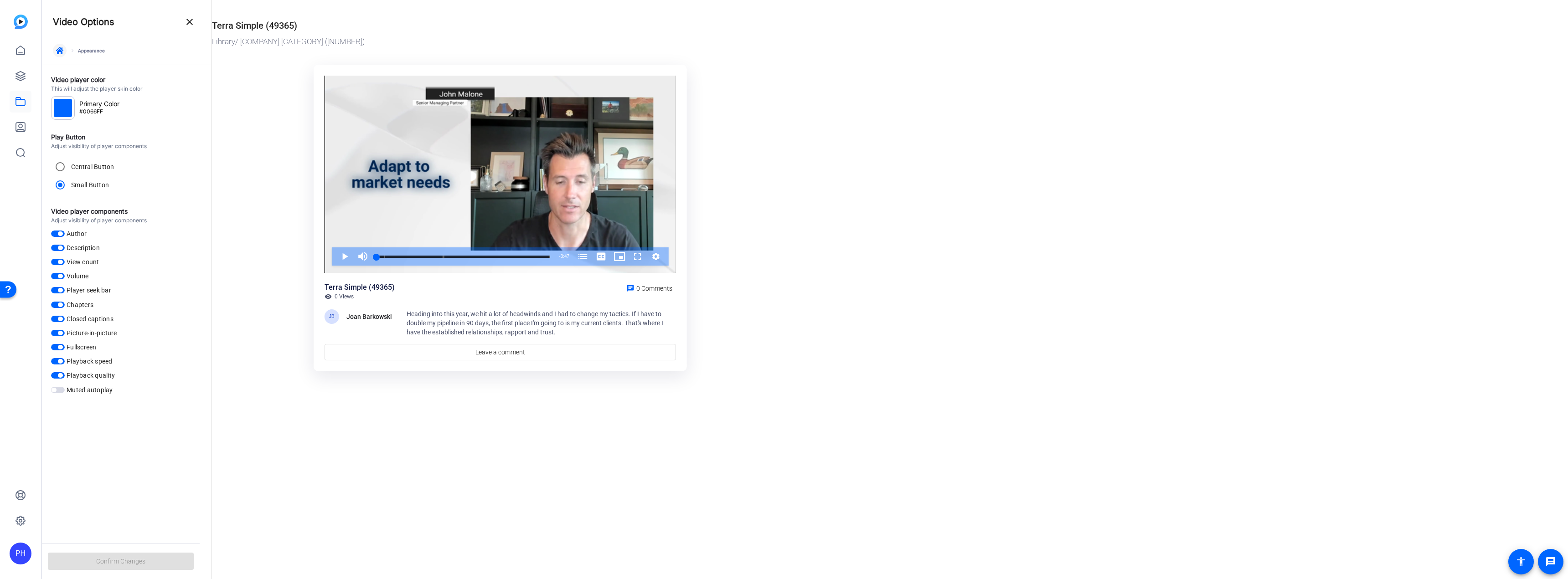 click 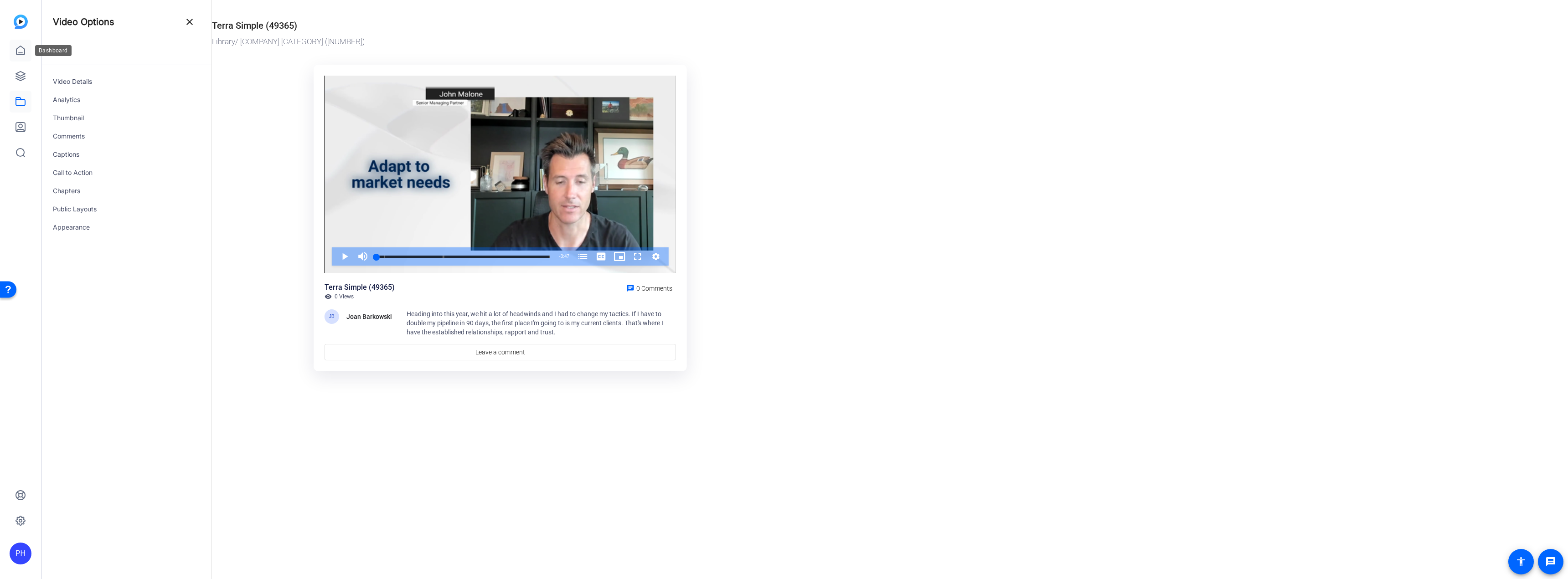 click 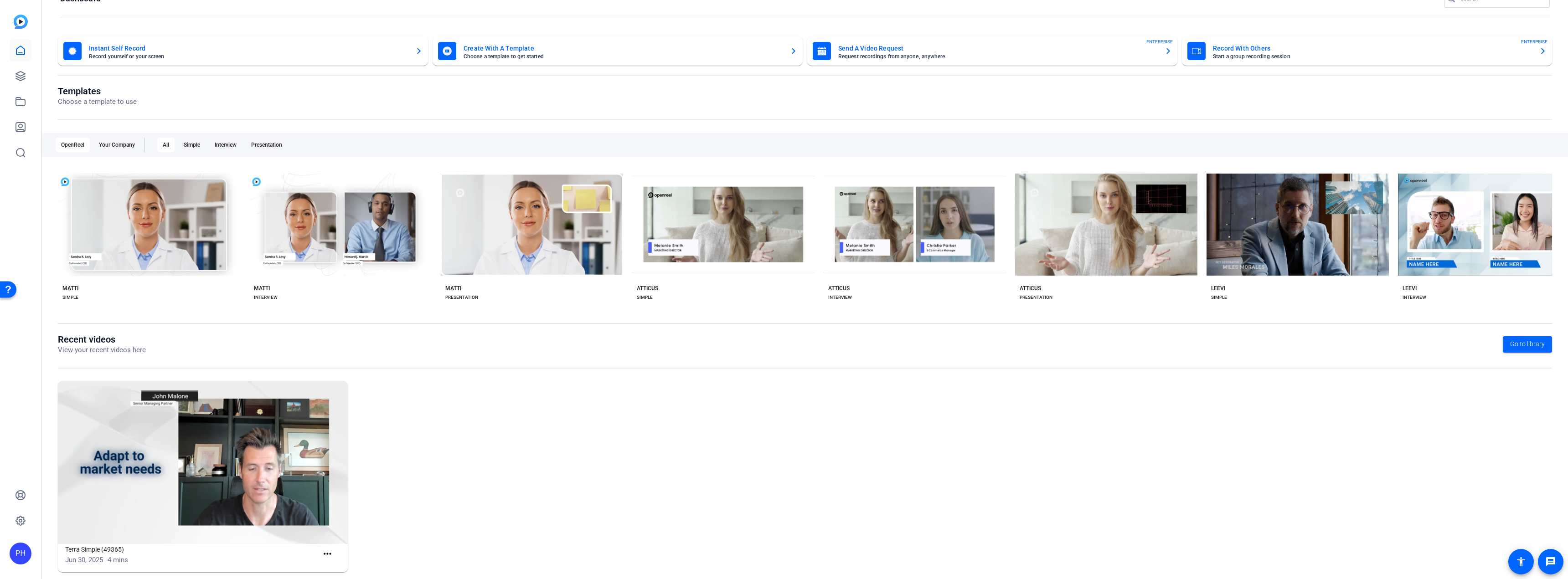 scroll, scrollTop: 37, scrollLeft: 0, axis: vertical 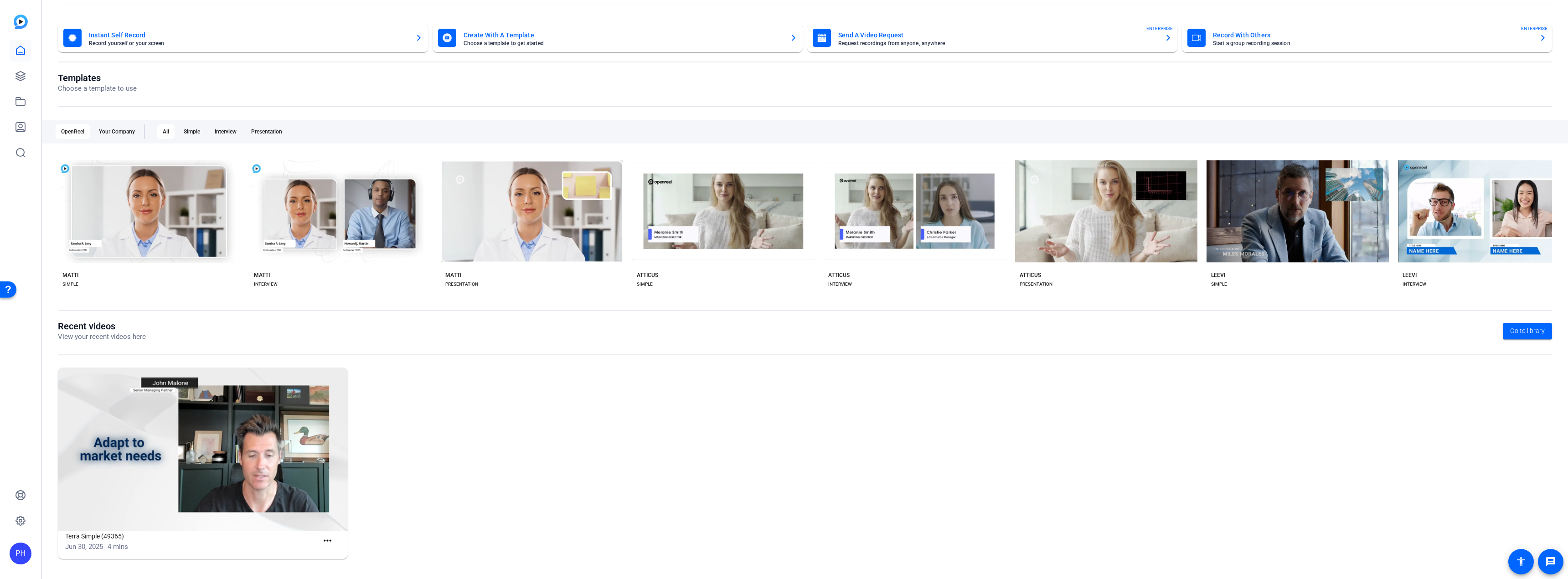 click on "Jun 30, 2025 4 mins" 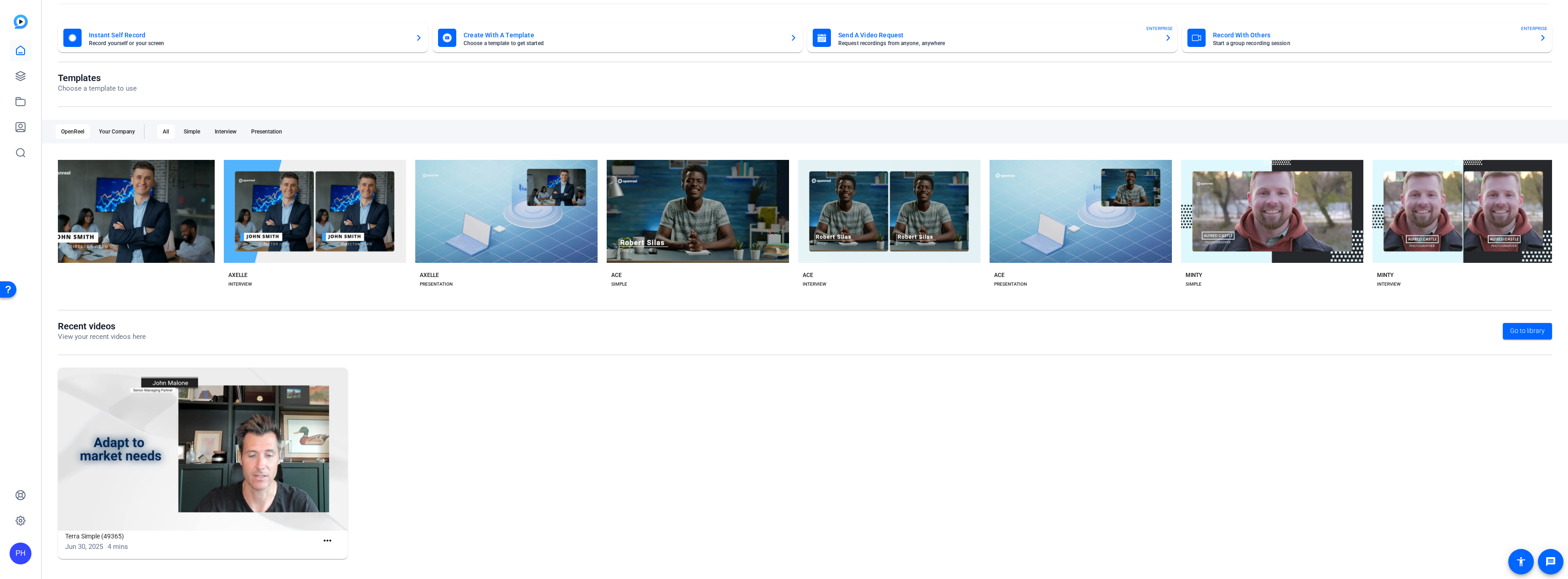 scroll, scrollTop: 0, scrollLeft: 11136, axis: horizontal 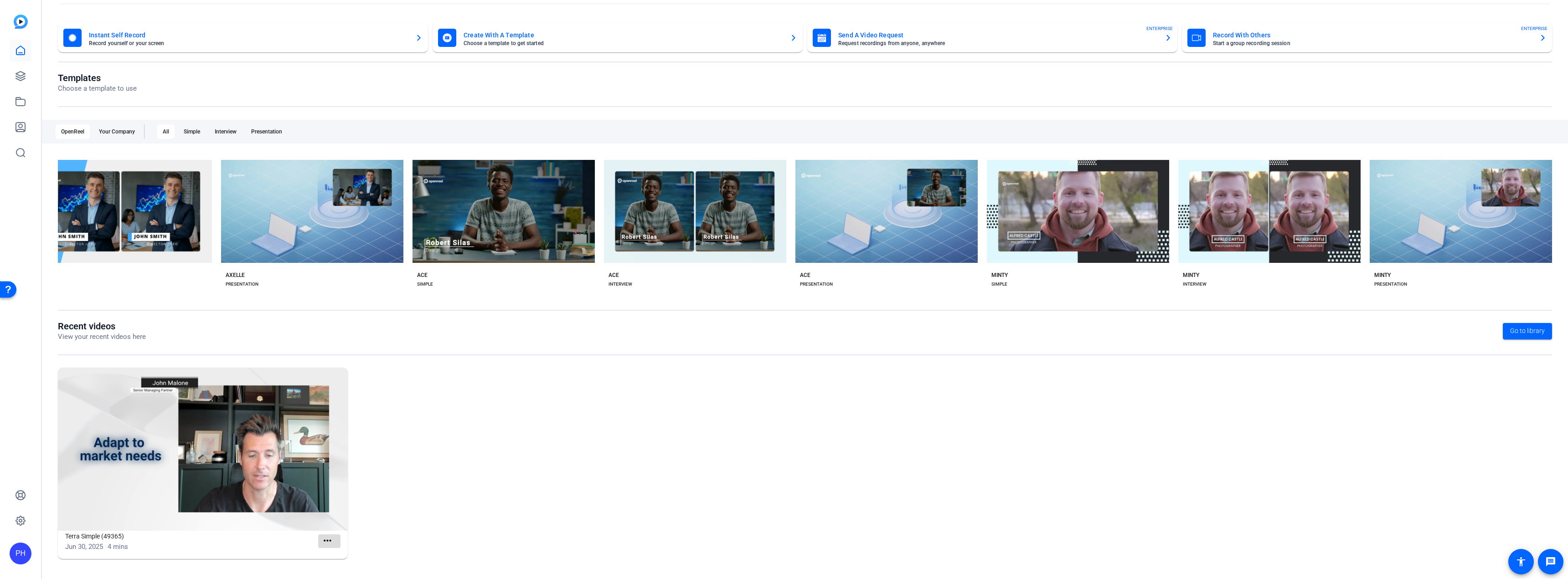 click 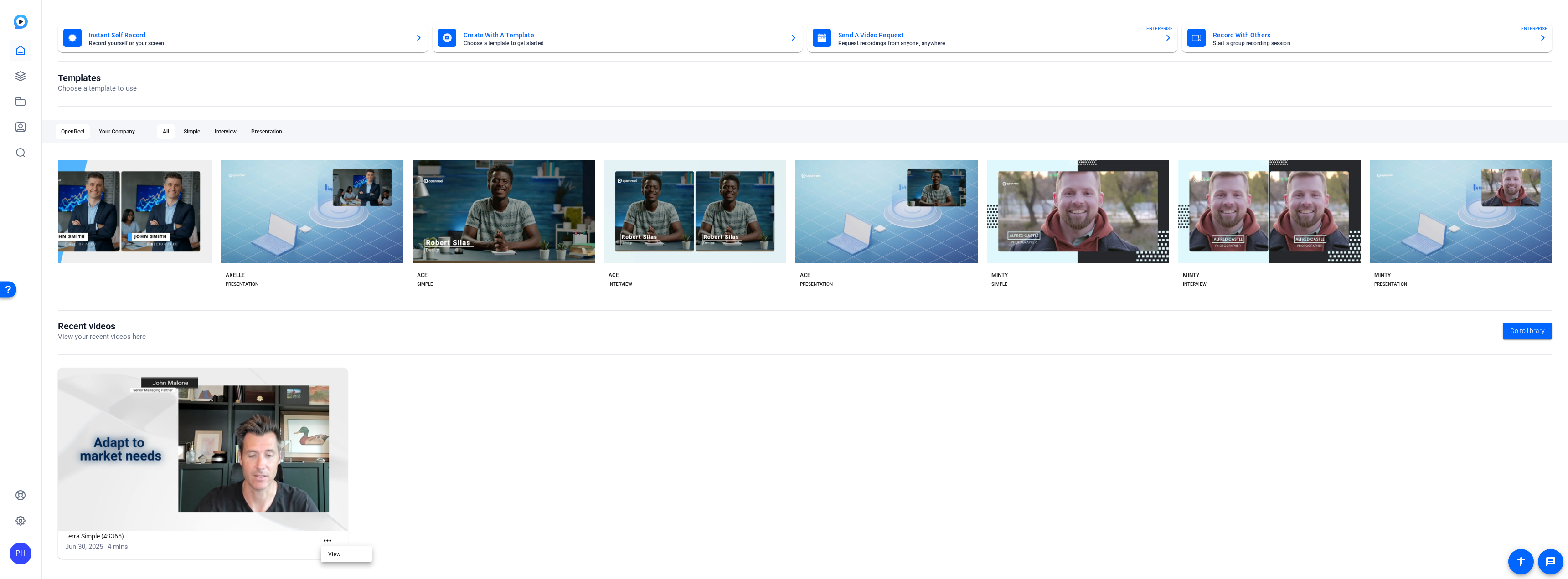 click on "View" at bounding box center [346, 554] 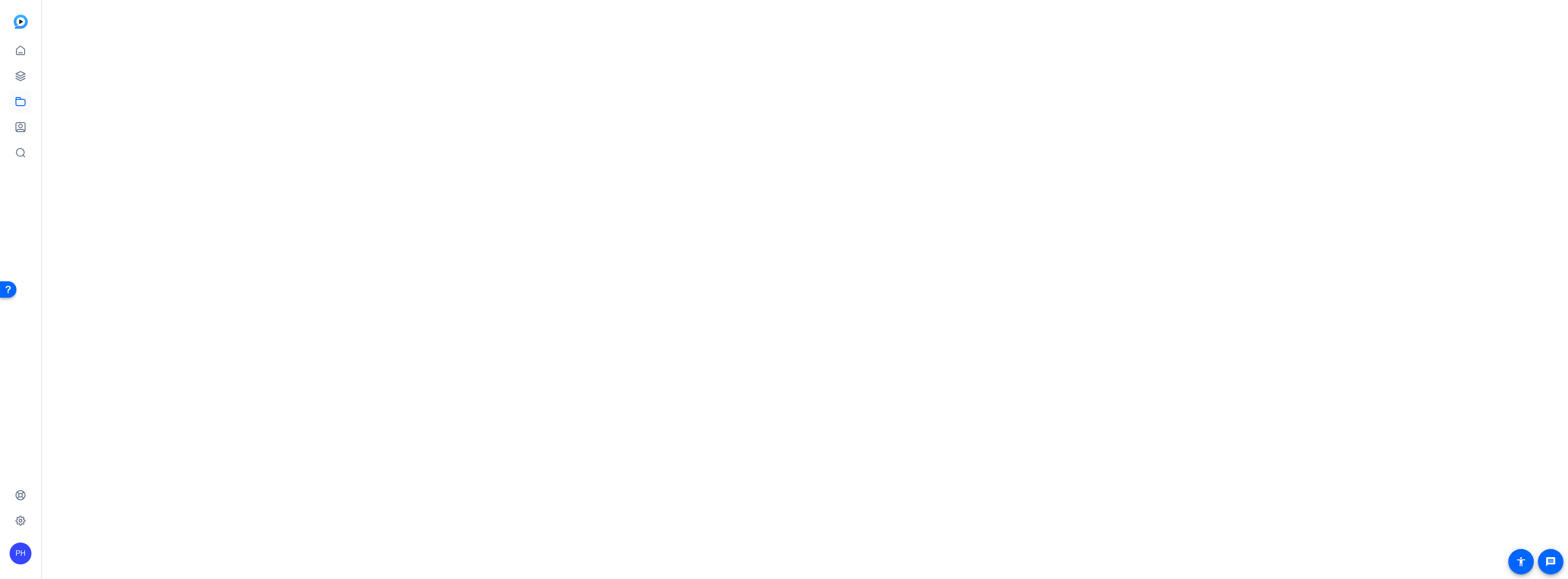 scroll, scrollTop: 0, scrollLeft: 0, axis: both 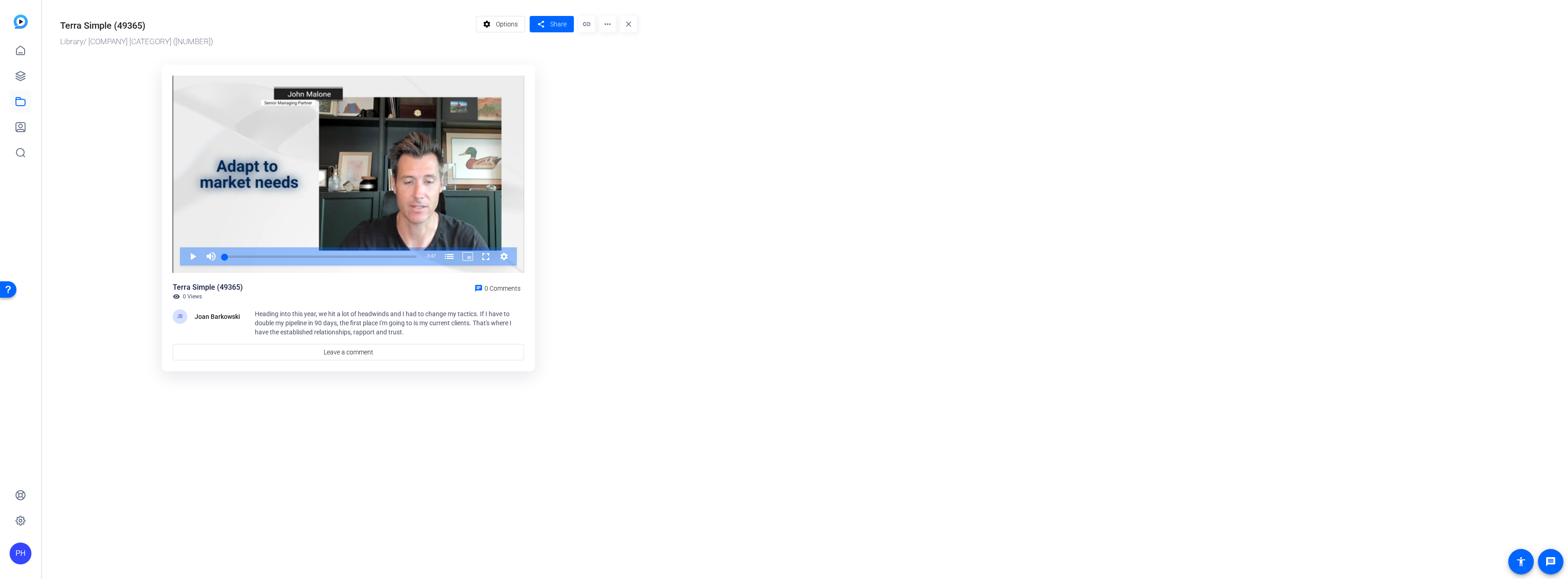 click on "more_horiz" 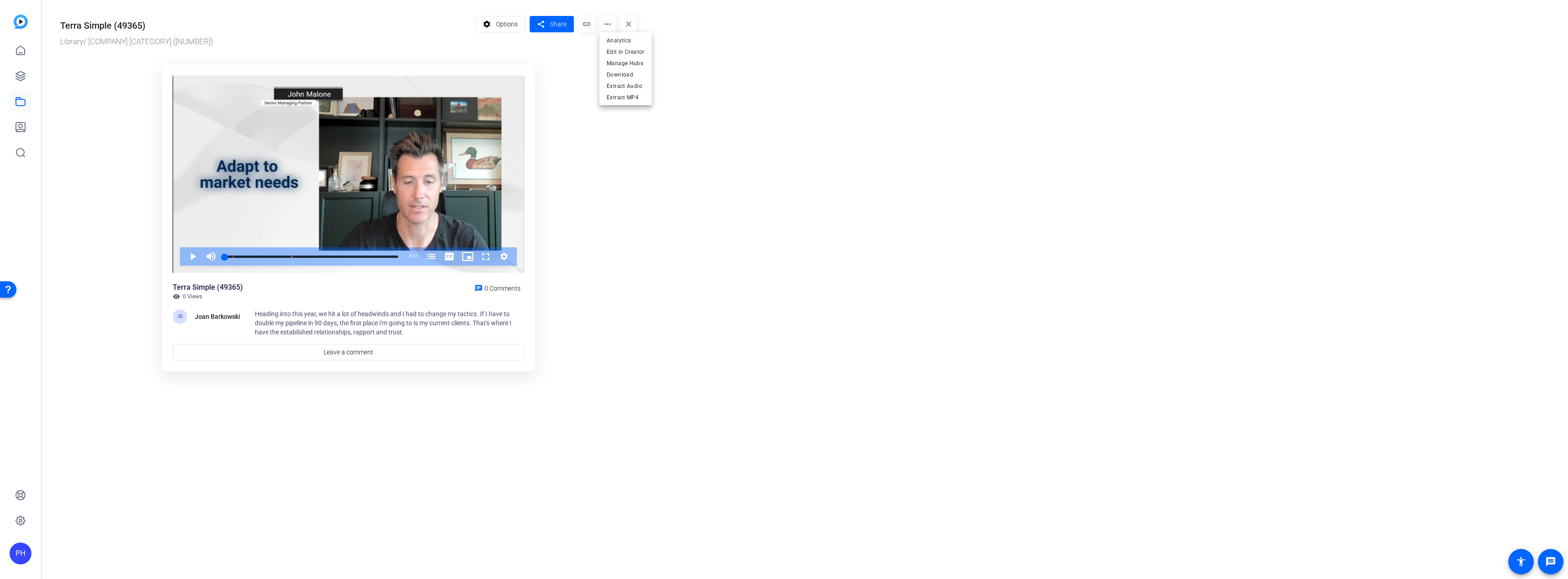 click at bounding box center (784, 289) 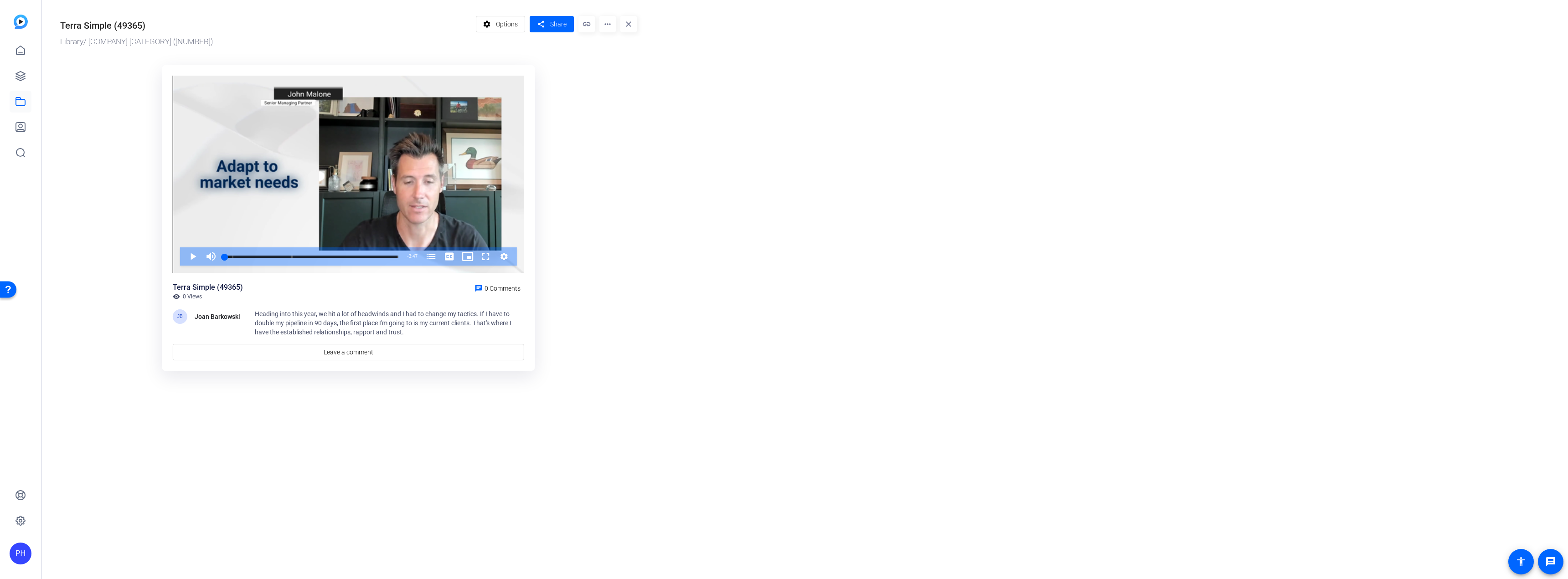 click on "more_horiz" 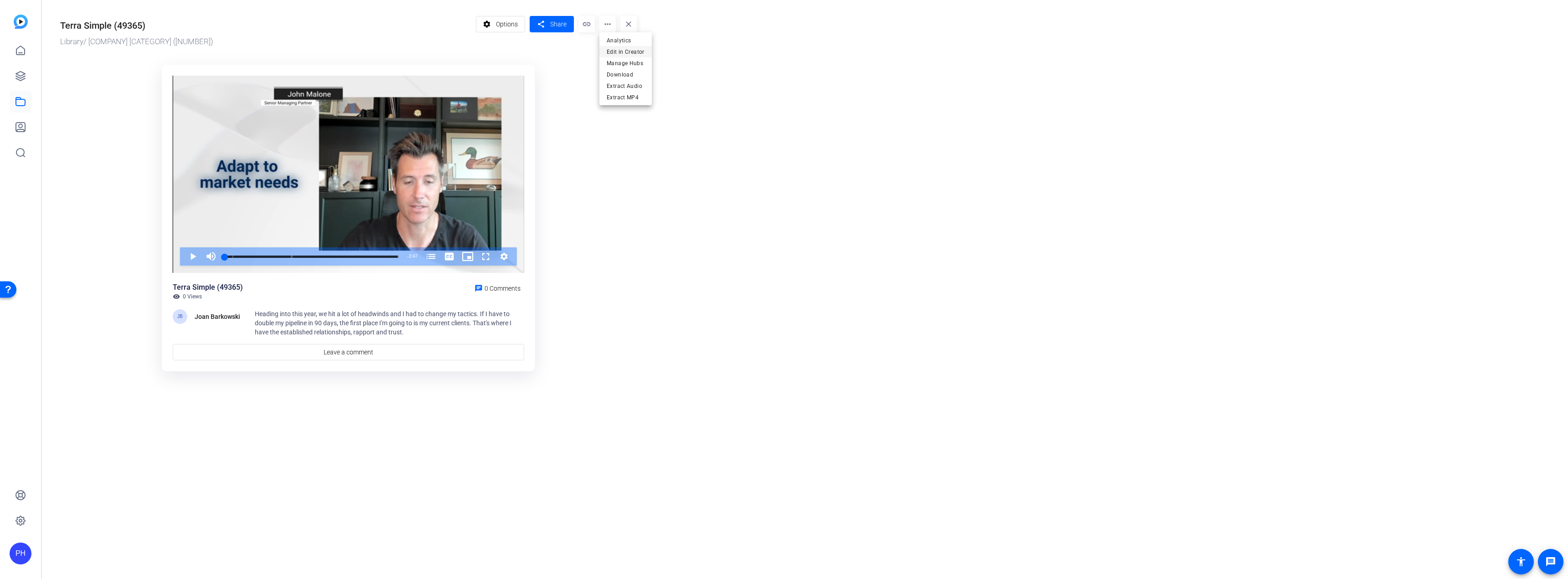 click on "Edit in Creator" at bounding box center (625, 52) 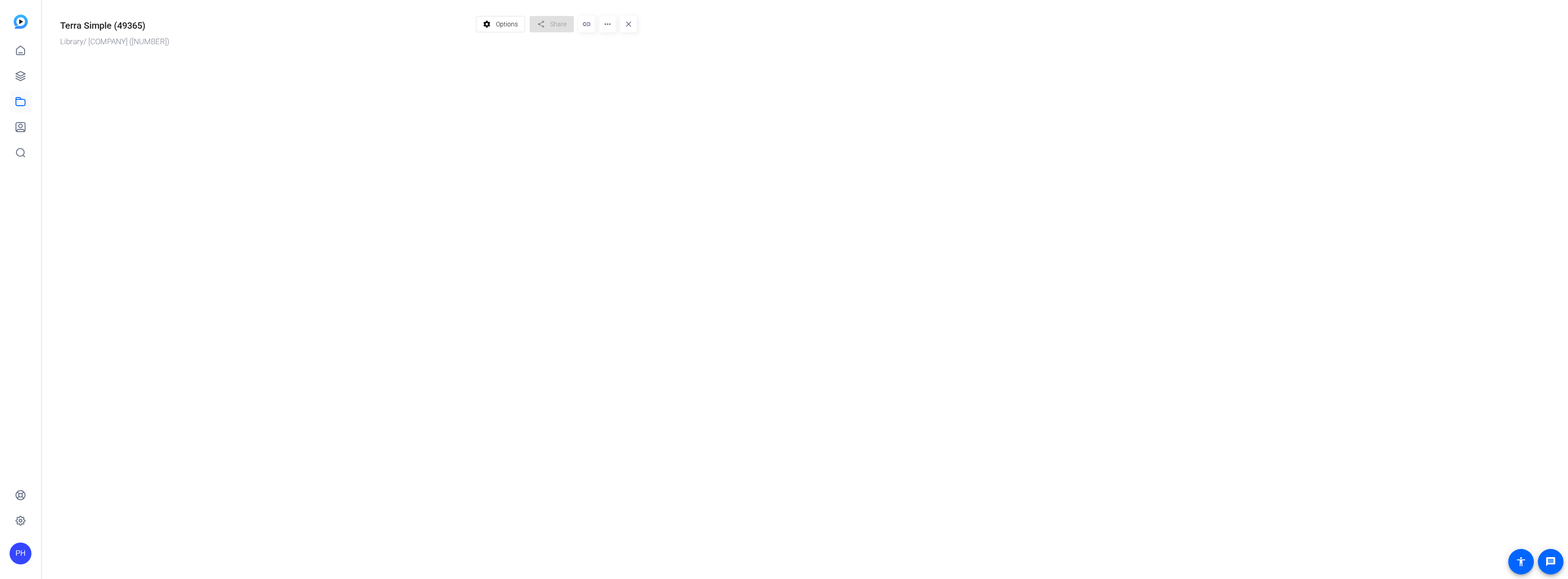 scroll, scrollTop: 0, scrollLeft: 0, axis: both 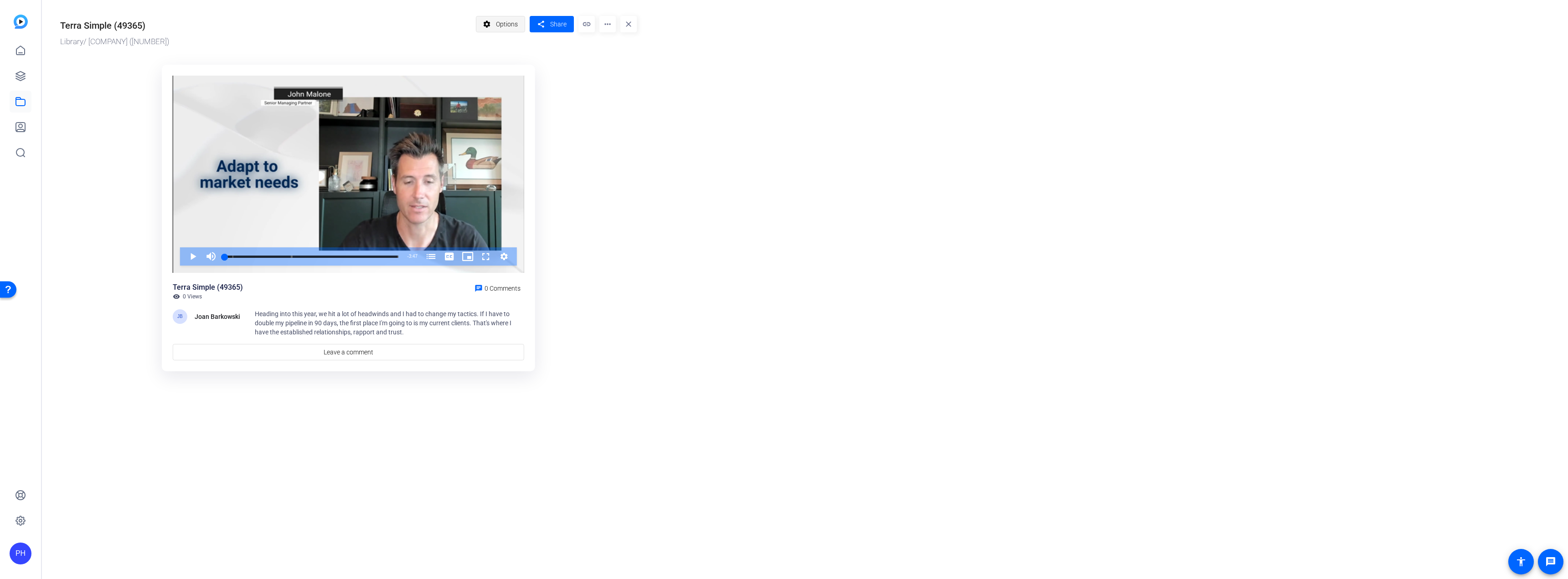 click 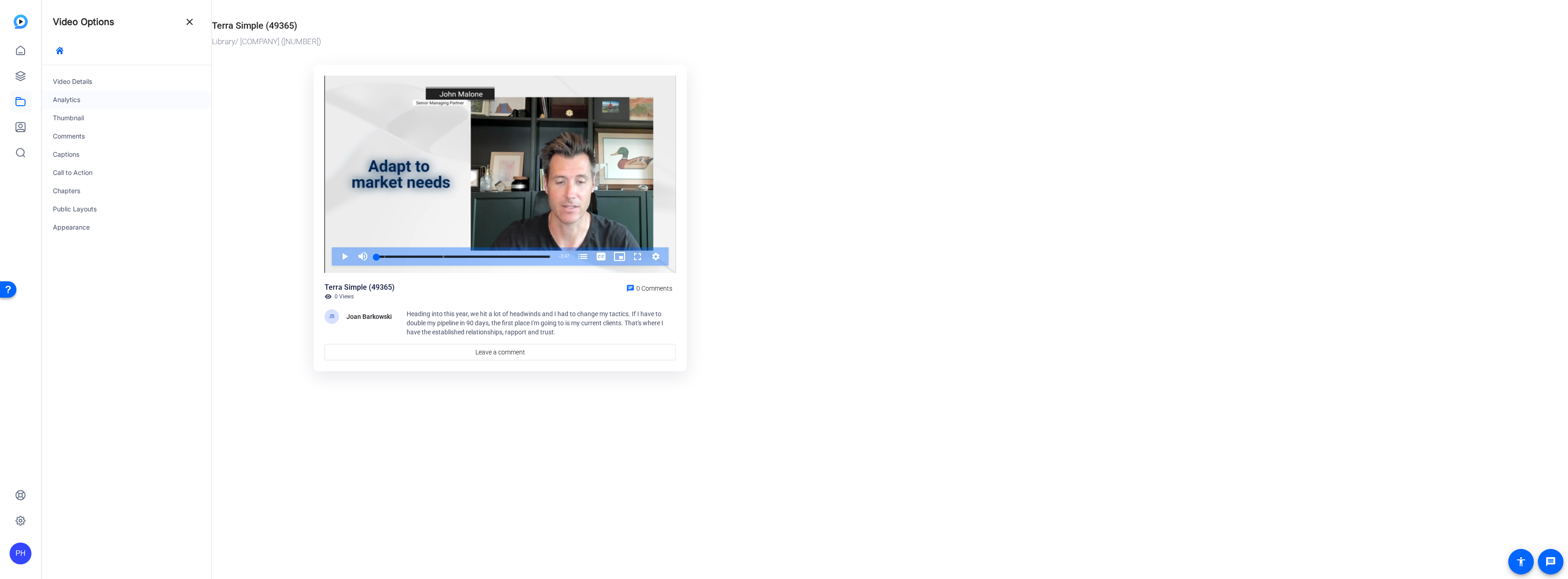 click on "Analytics" 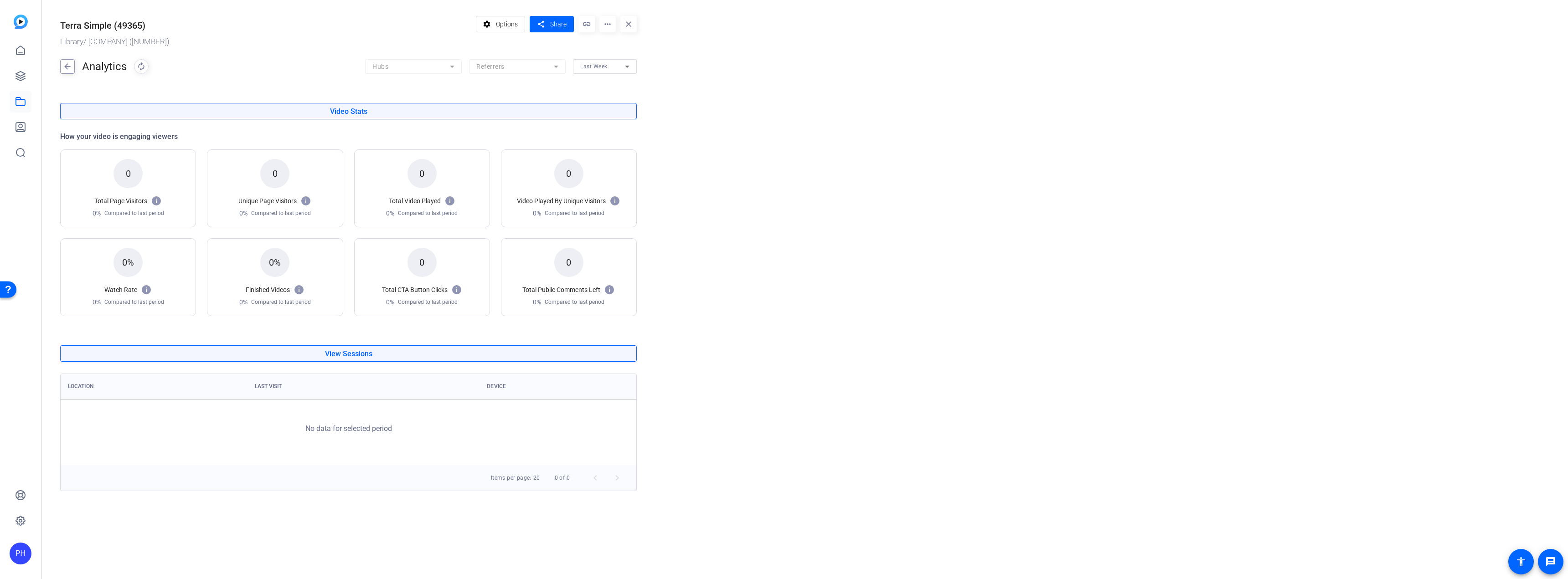click on "arrow_back" 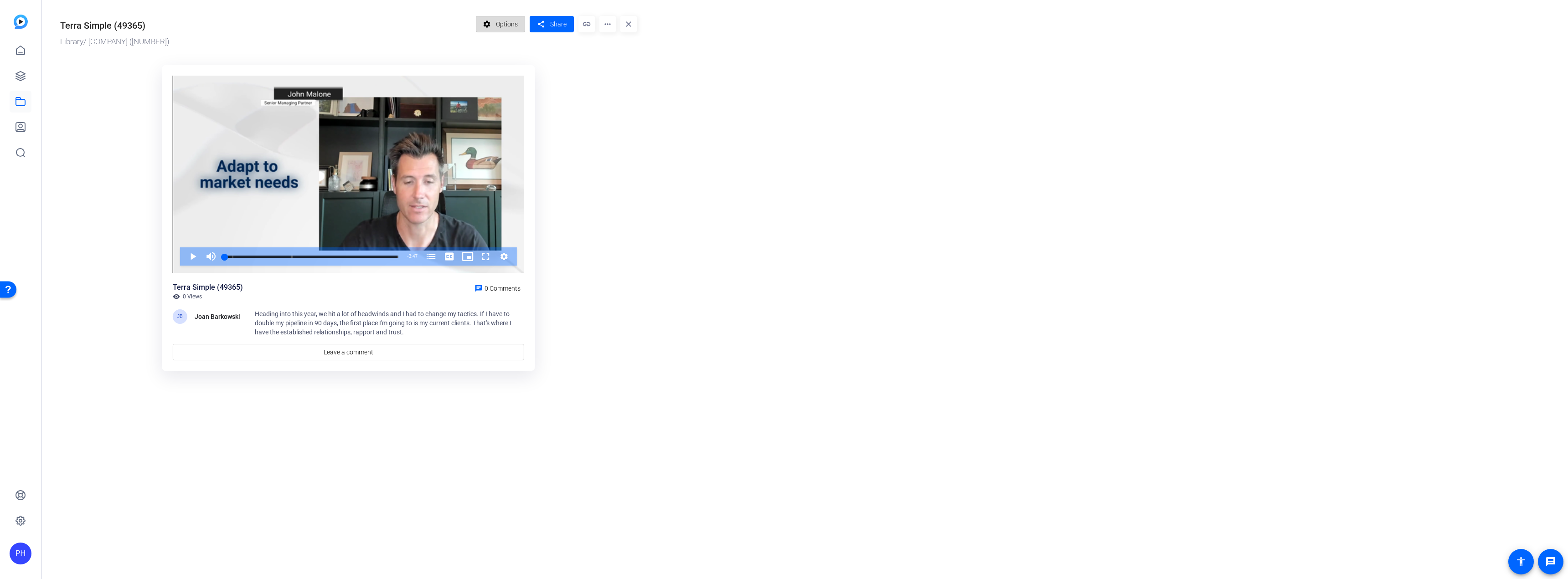 click 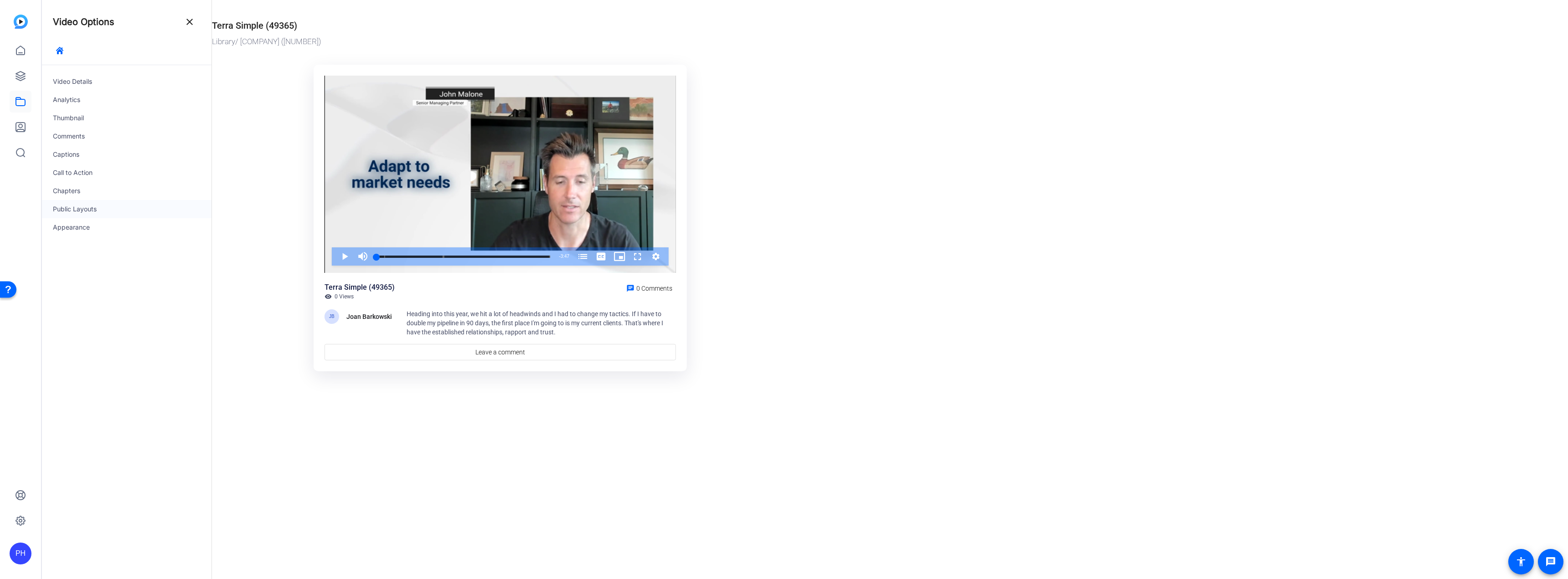 click on "Public Layouts" 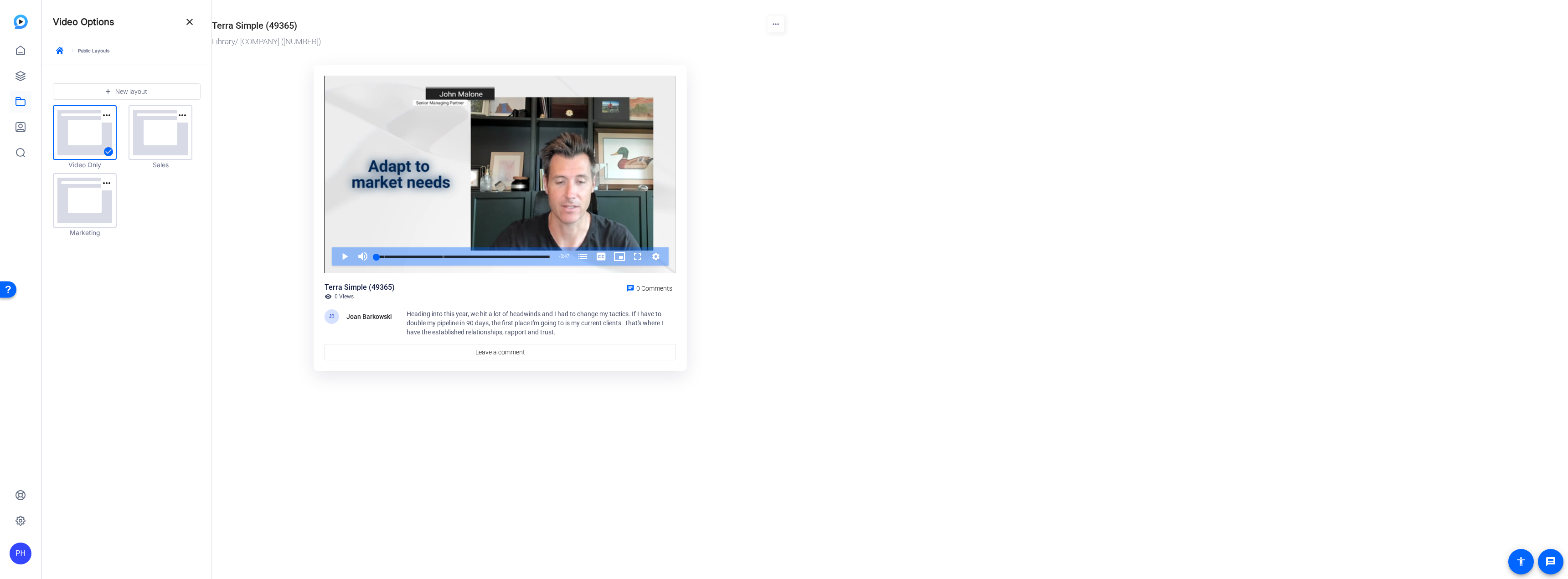 click on "add New layout check_circle more_horiz visibility Video Only more_horiz visibility Sales more_horiz visibility Marketing" 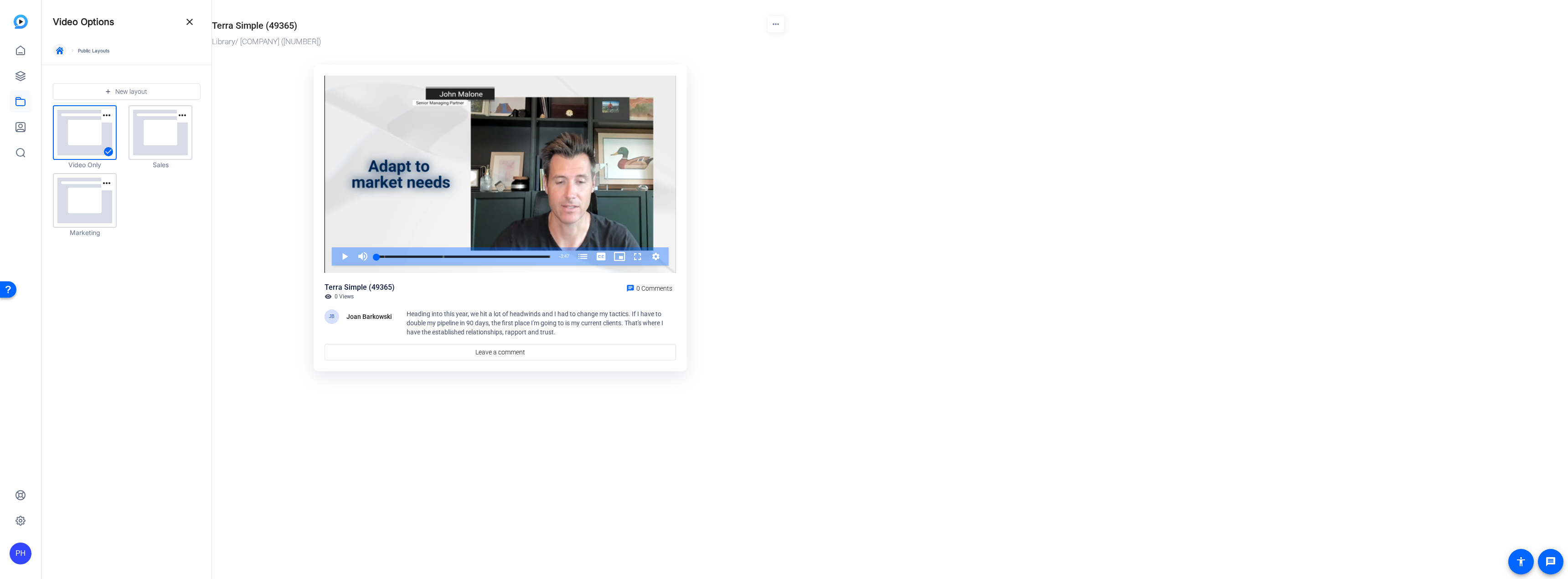 click 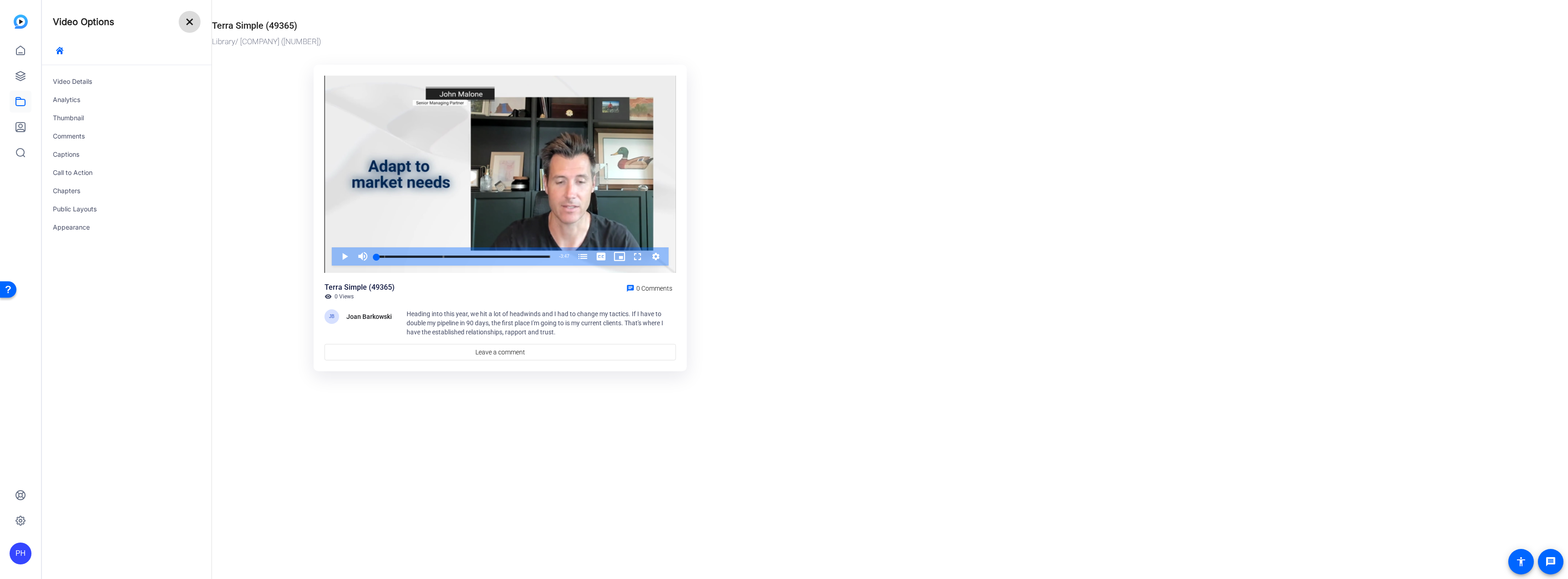 click on "close" 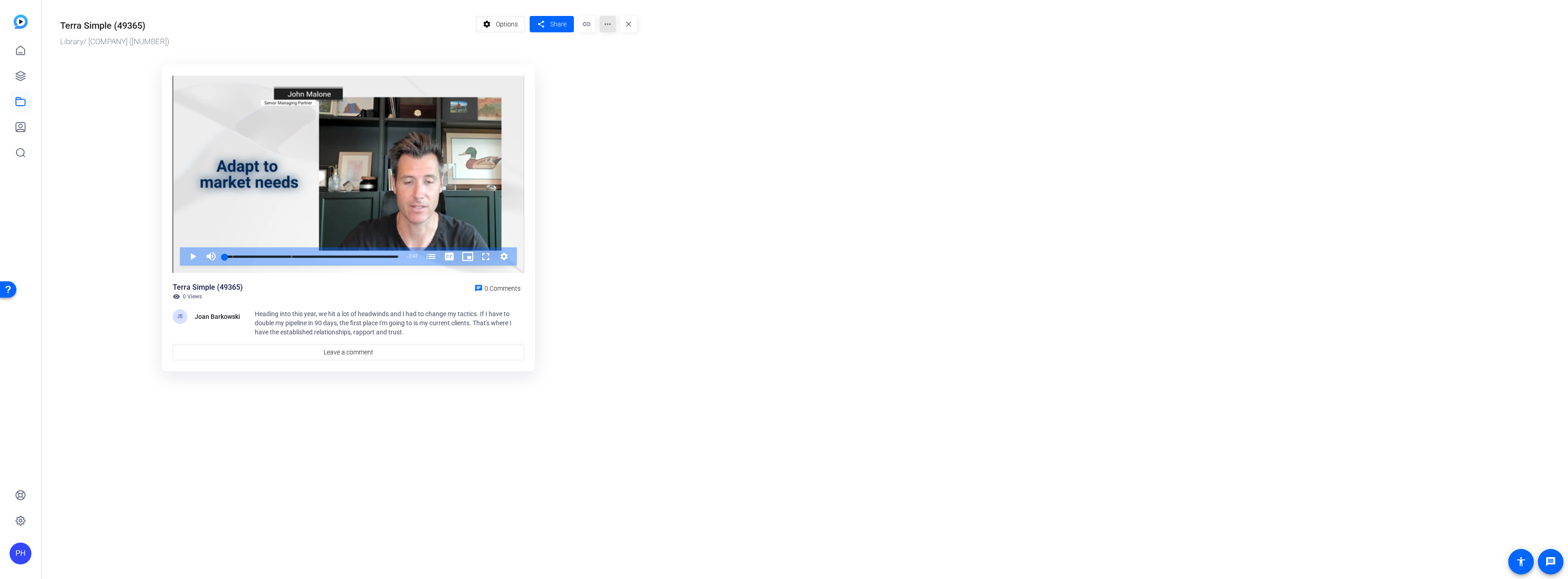 click on "more_horiz" 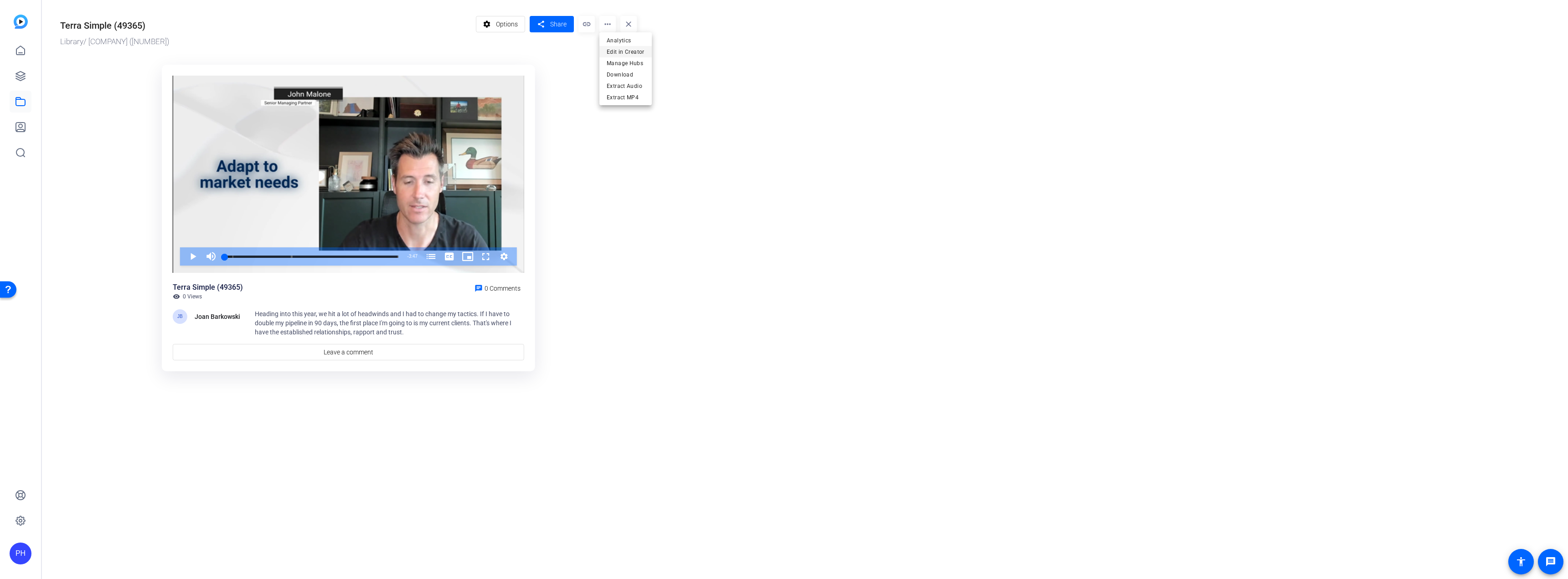 click on "Edit in Creator" at bounding box center [625, 52] 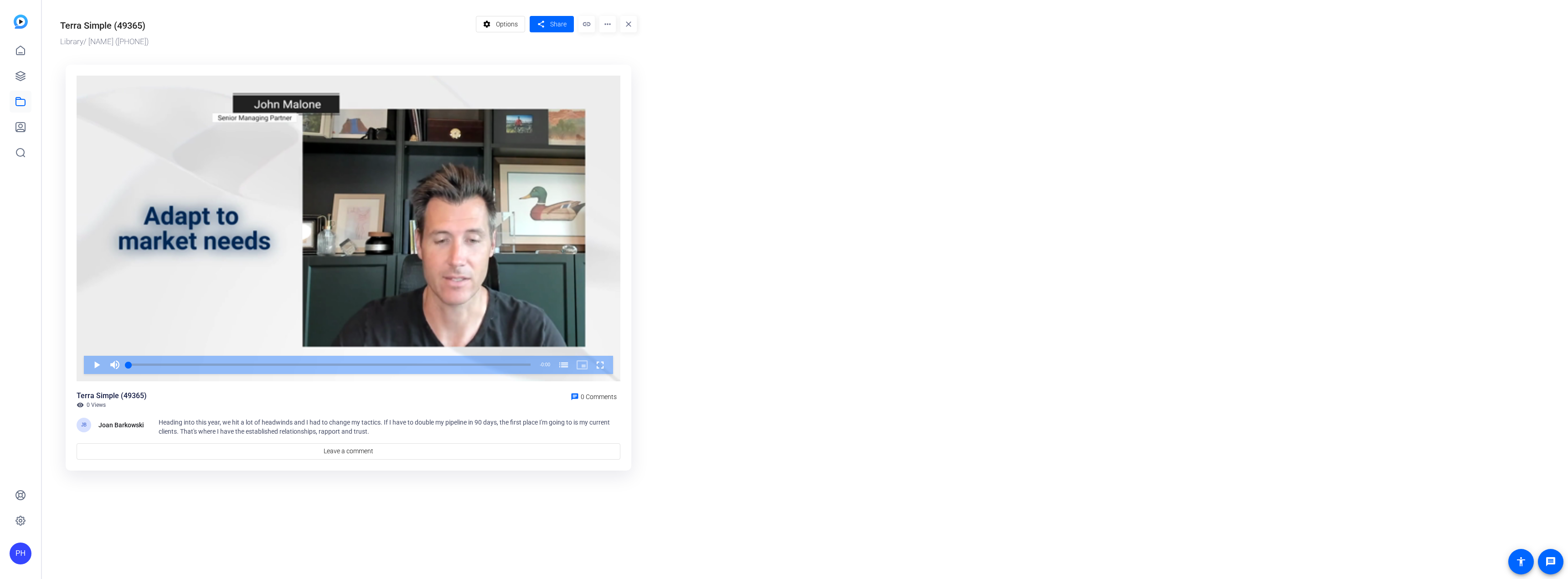 scroll, scrollTop: 0, scrollLeft: 0, axis: both 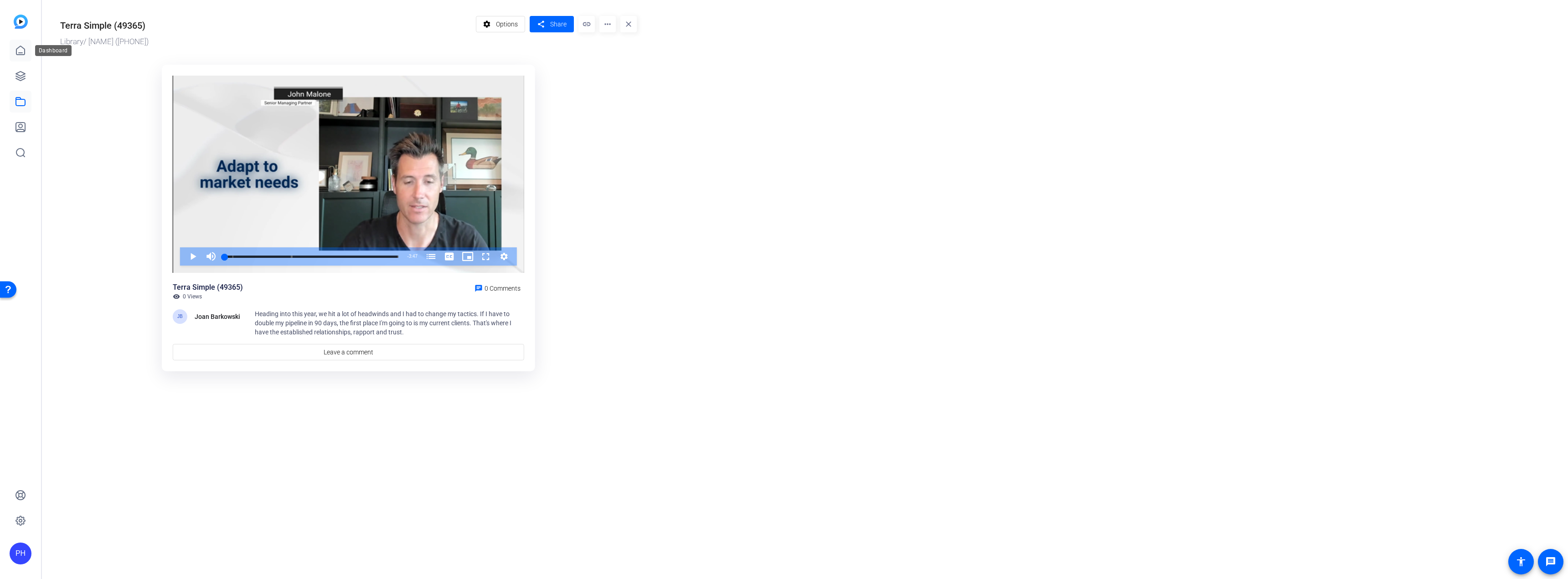click 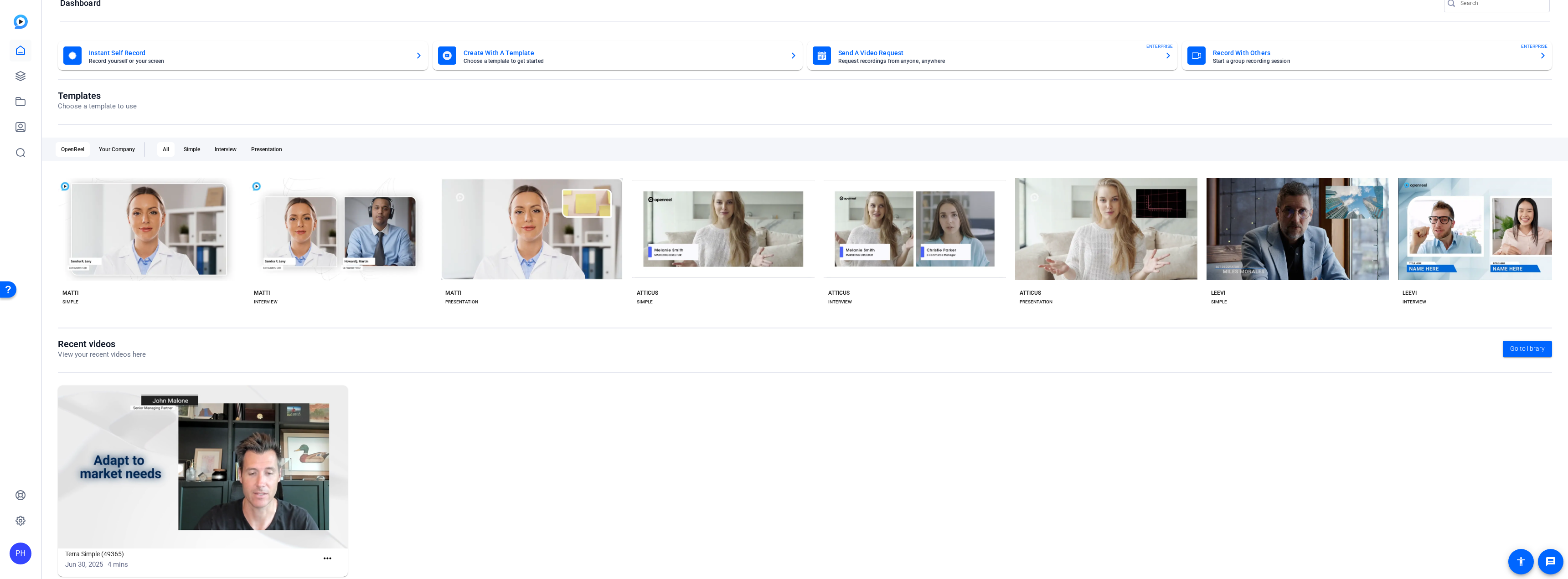 scroll, scrollTop: 37, scrollLeft: 0, axis: vertical 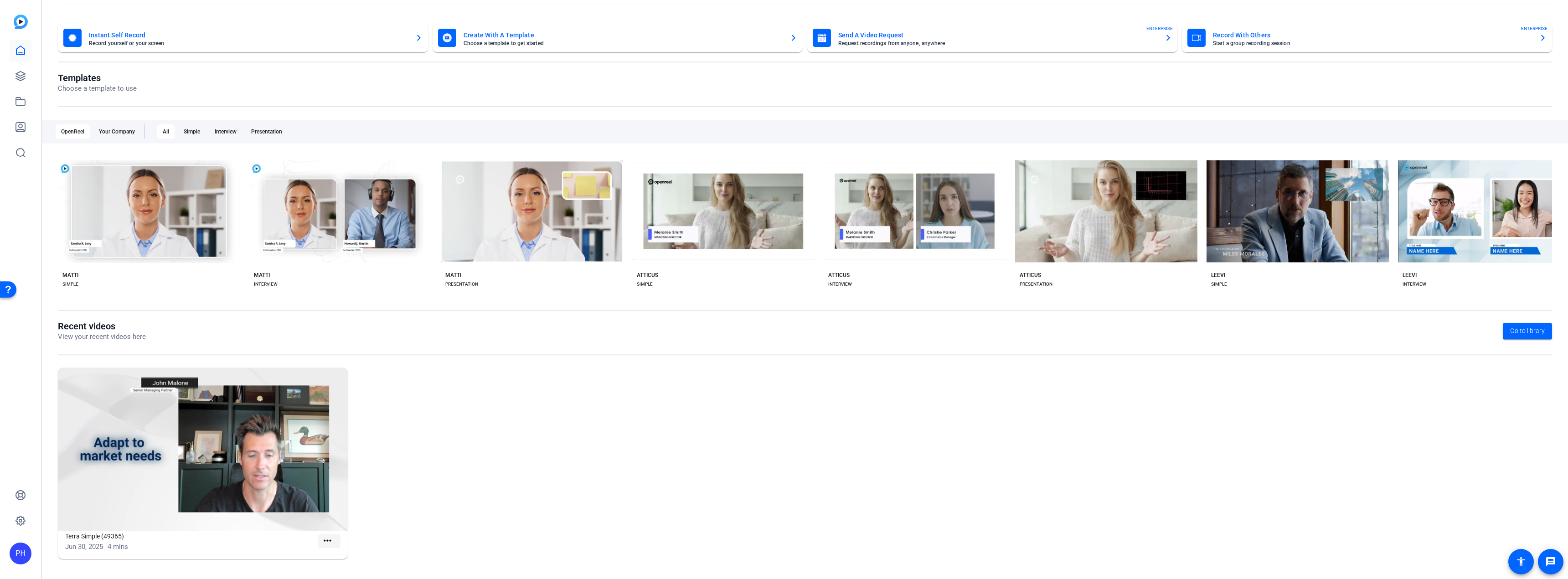 click on "more_horiz" 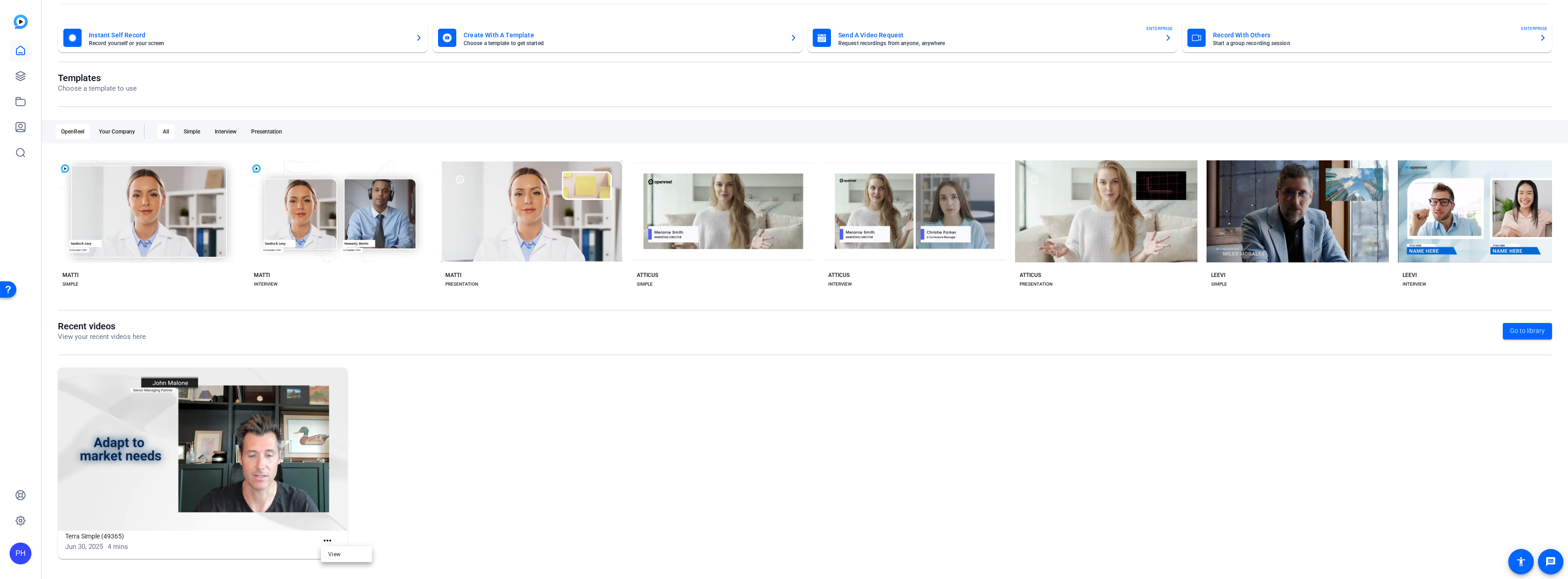 drag, startPoint x: 444, startPoint y: 297, endPoint x: 496, endPoint y: 304, distance: 52.46904 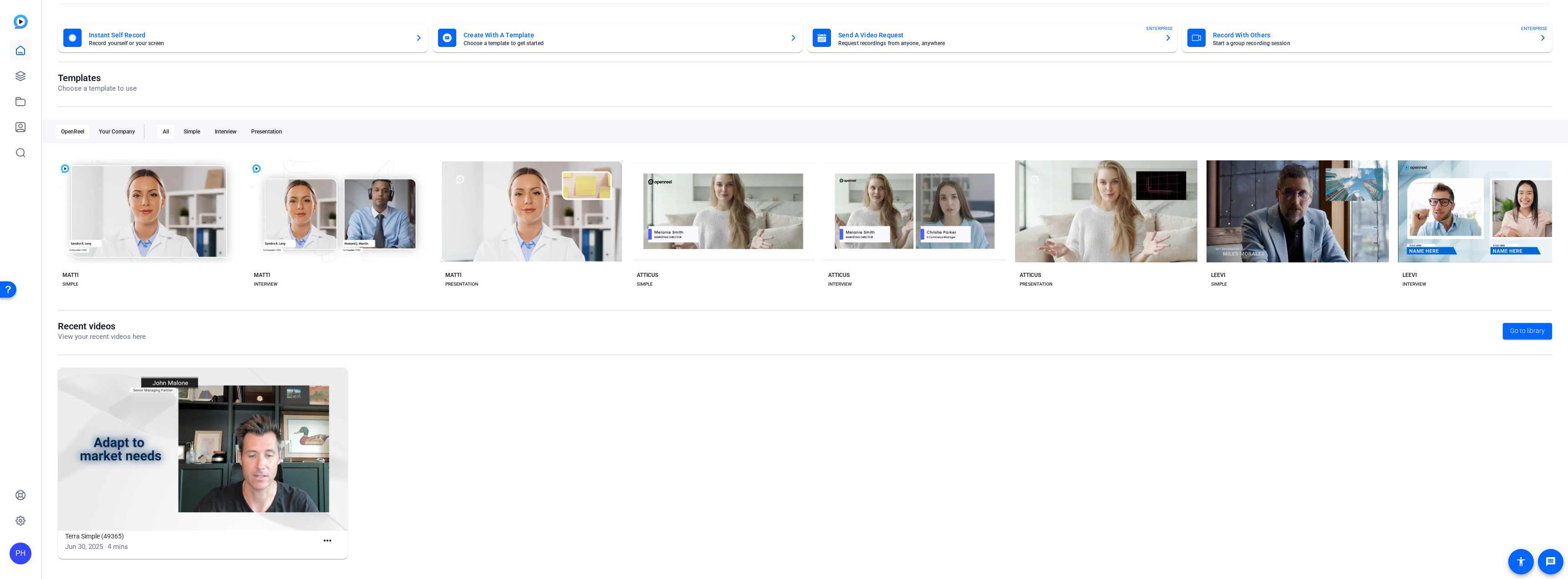 scroll, scrollTop: 0, scrollLeft: 4122, axis: horizontal 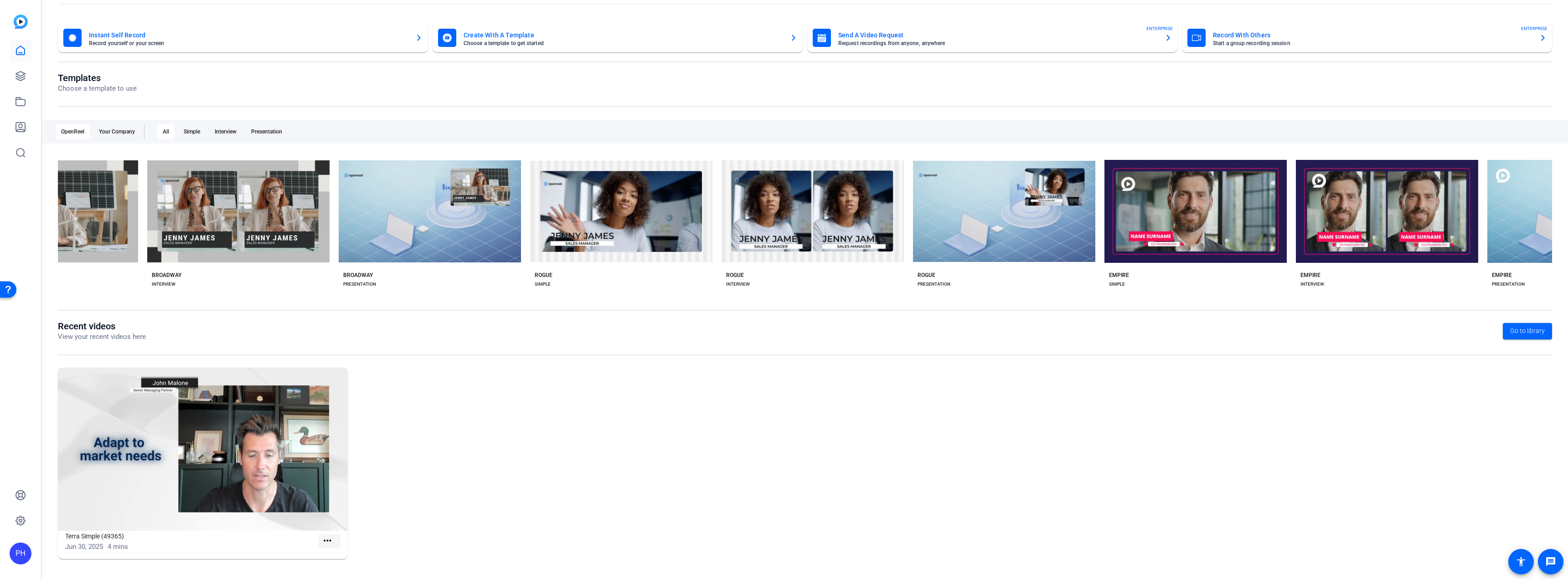 click on "more_horiz" 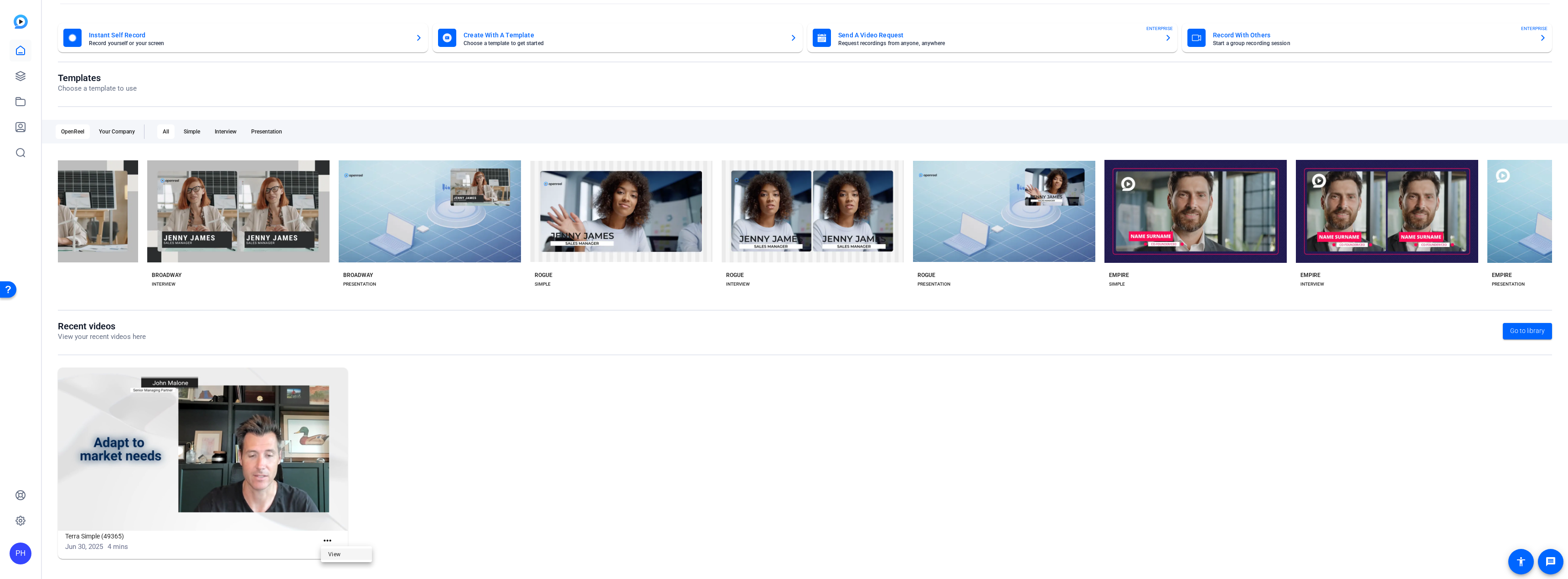 click on "View" at bounding box center [346, 554] 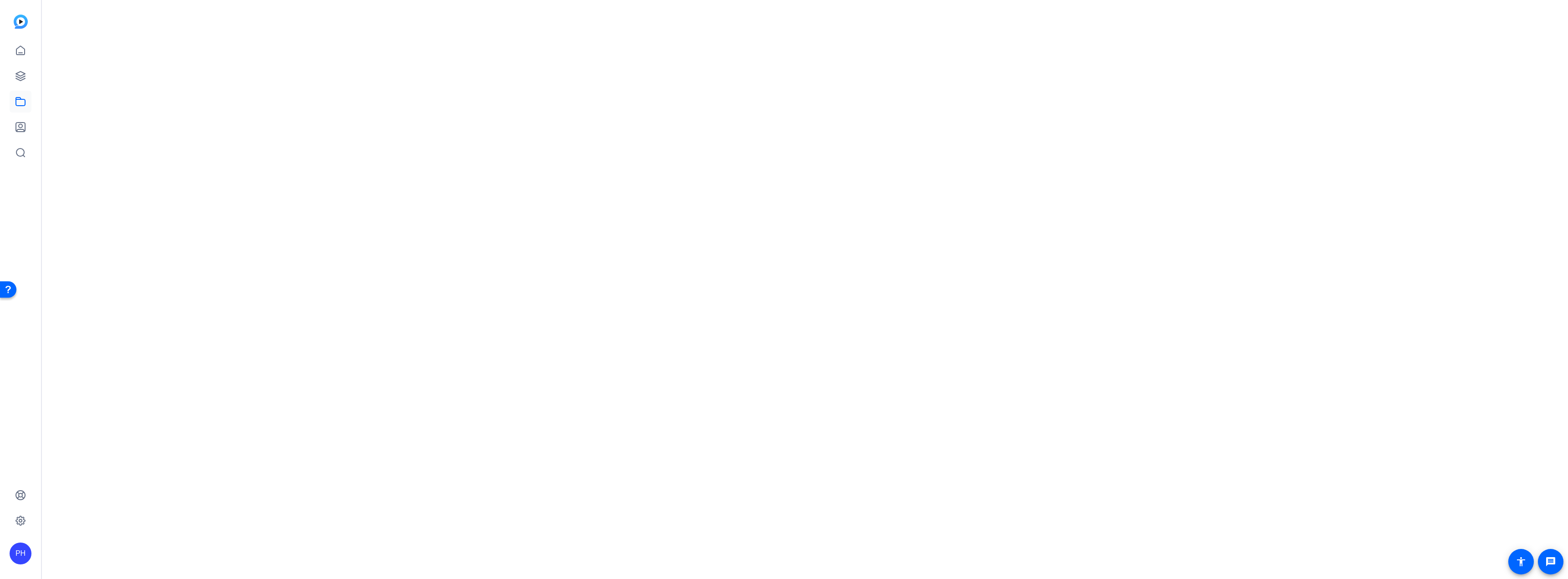 scroll, scrollTop: 0, scrollLeft: 0, axis: both 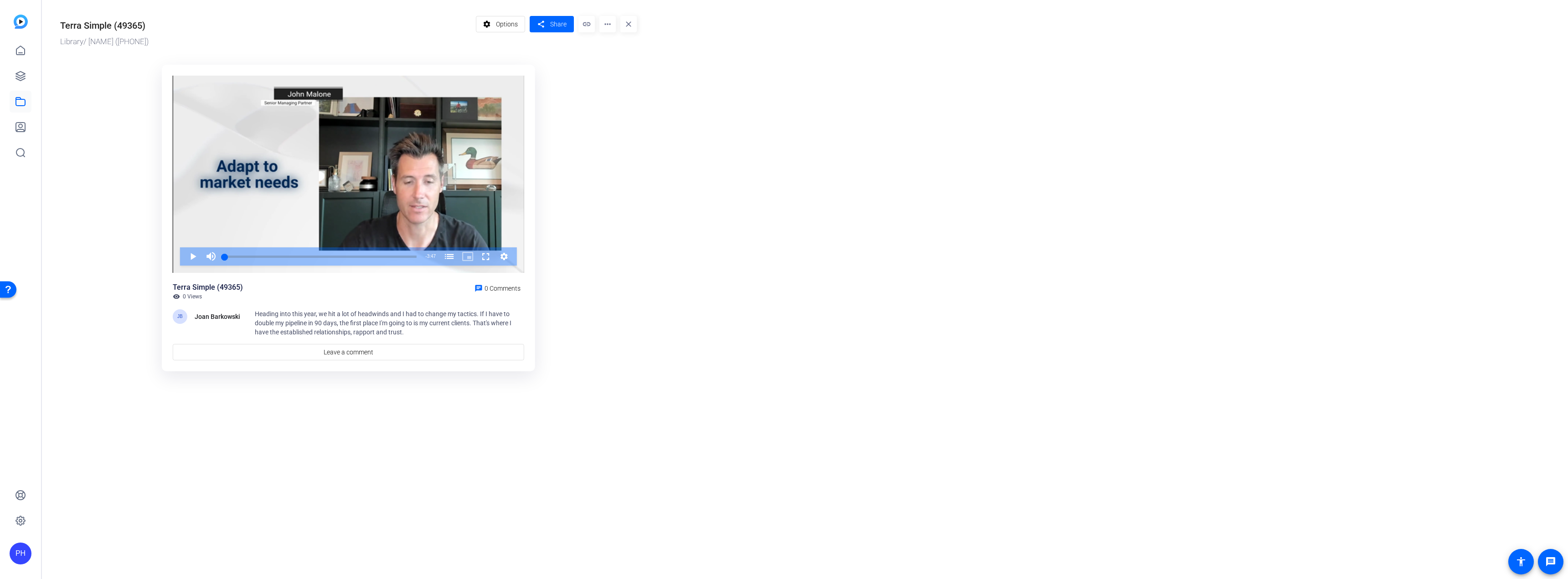 click on "more_horiz" 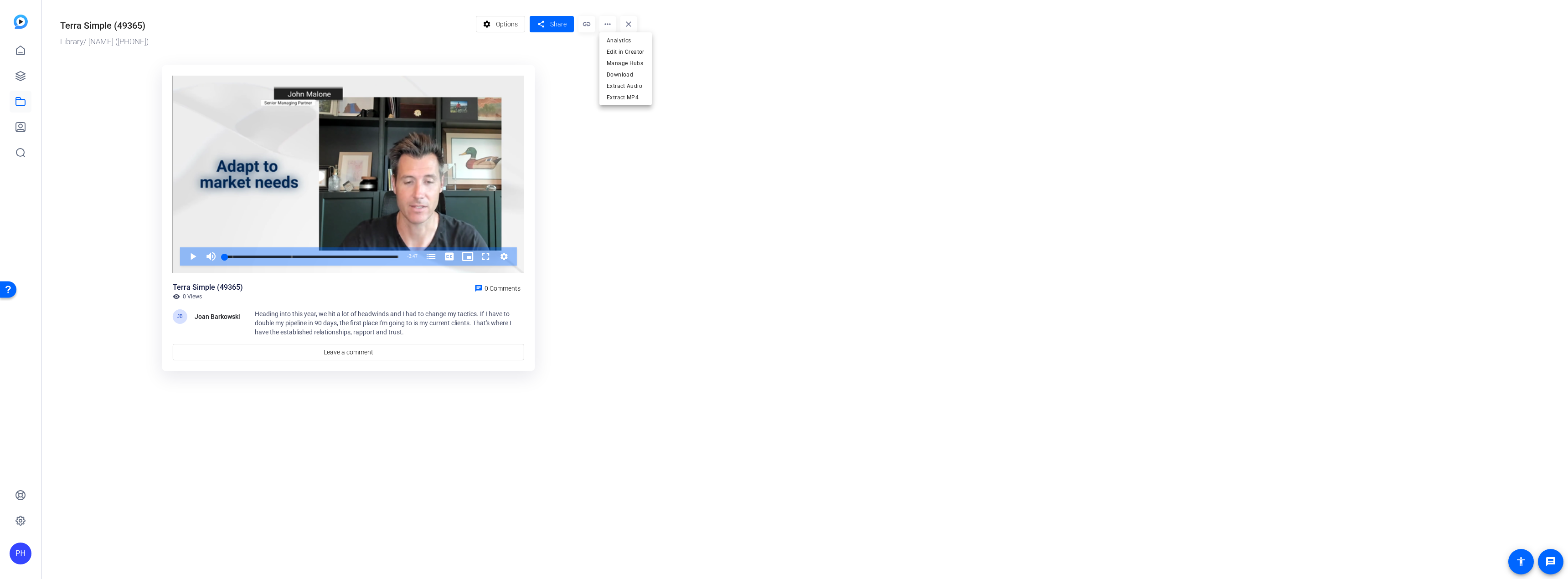 click at bounding box center (784, 289) 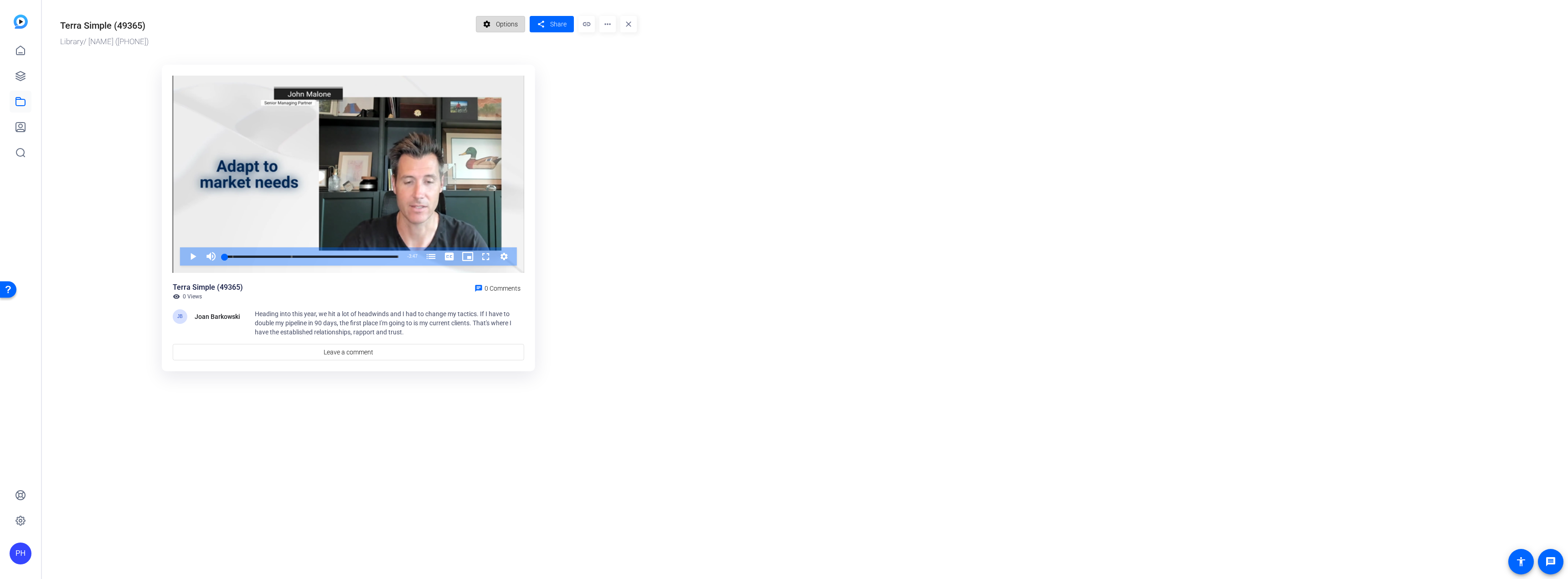 click on "Options" 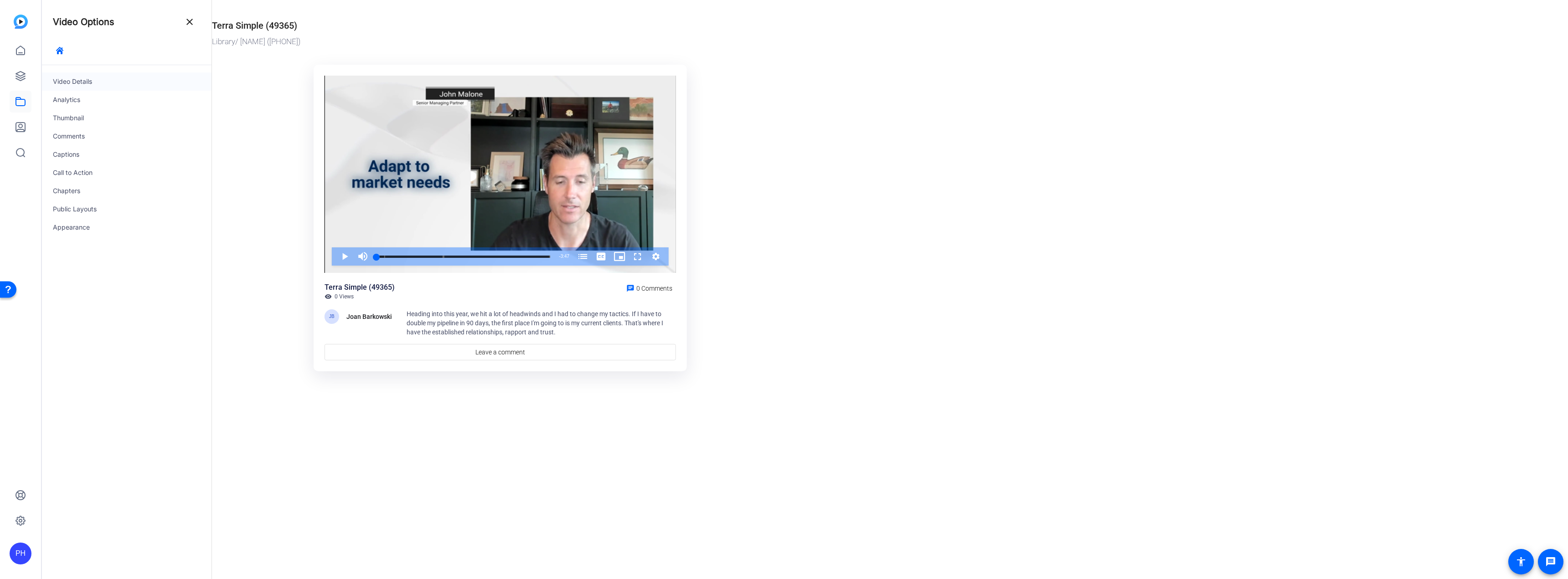 click on "Video Details" 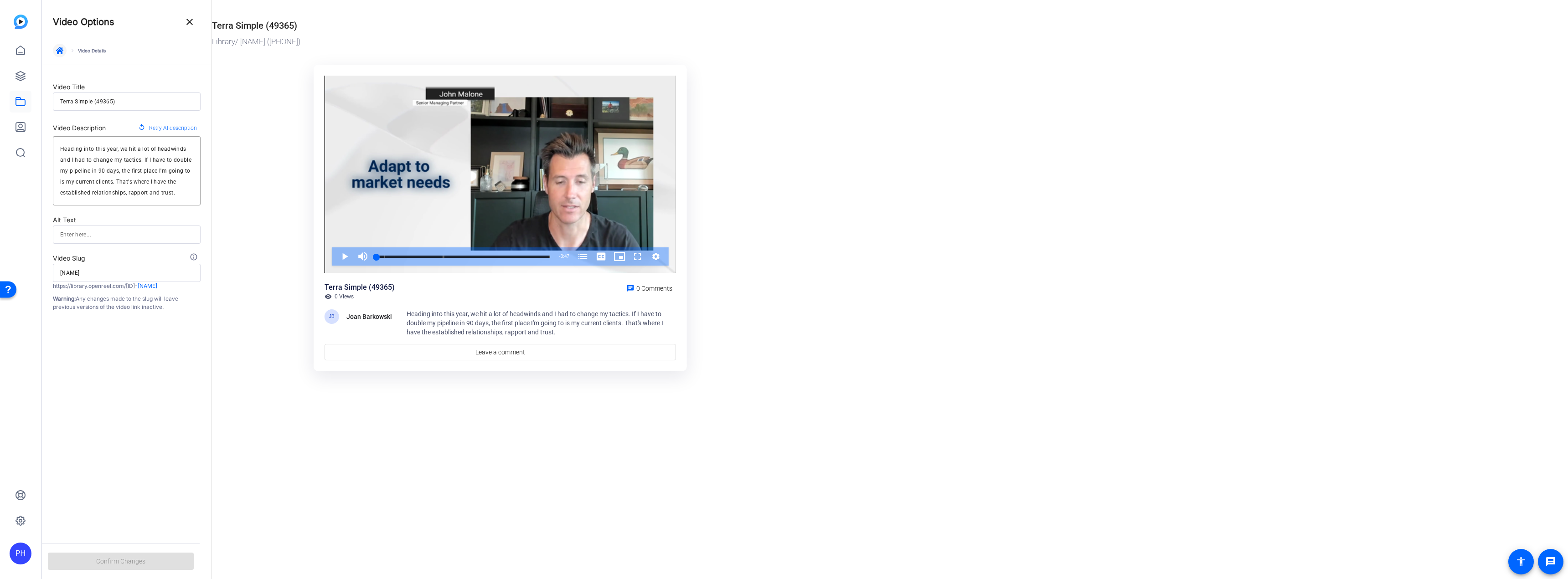 click 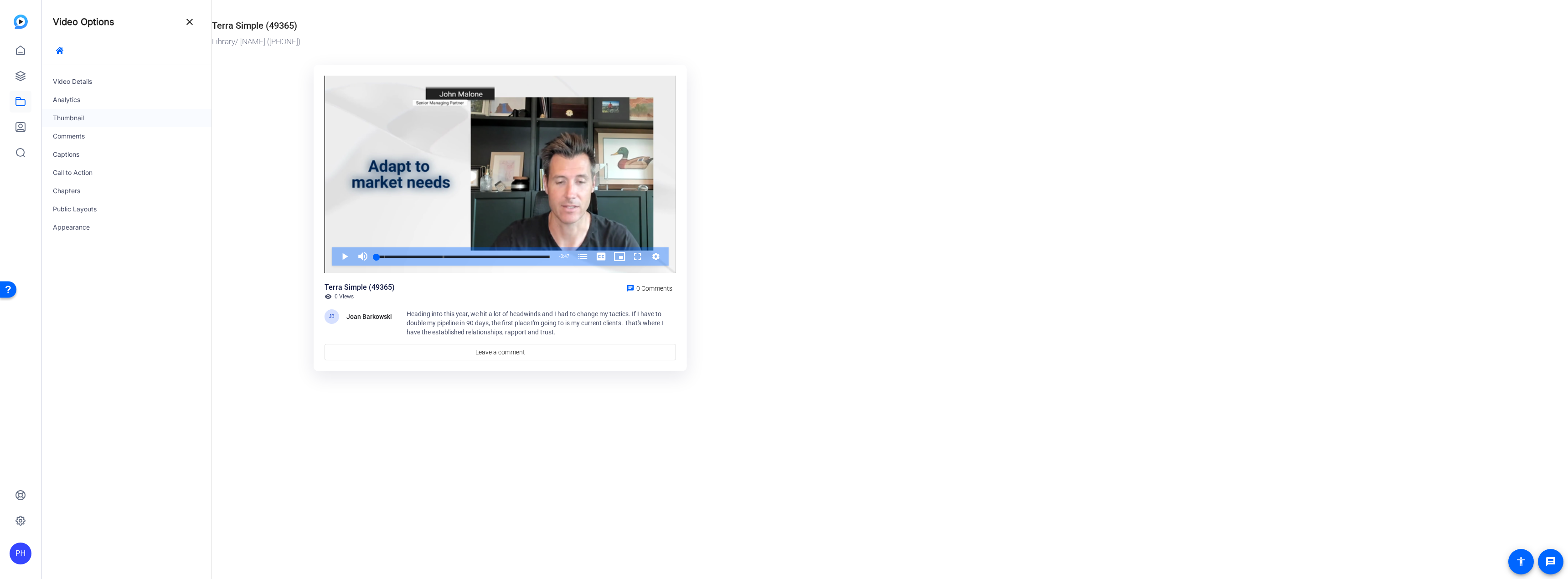 click on "Thumbnail" 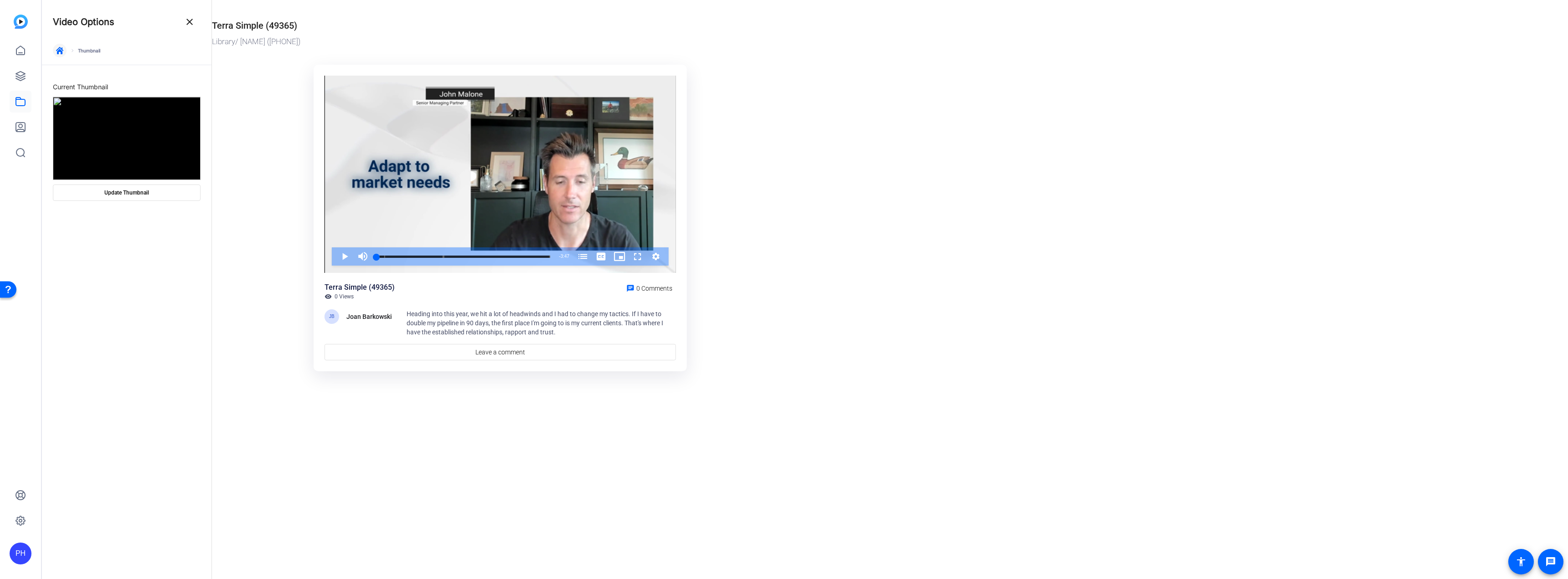click 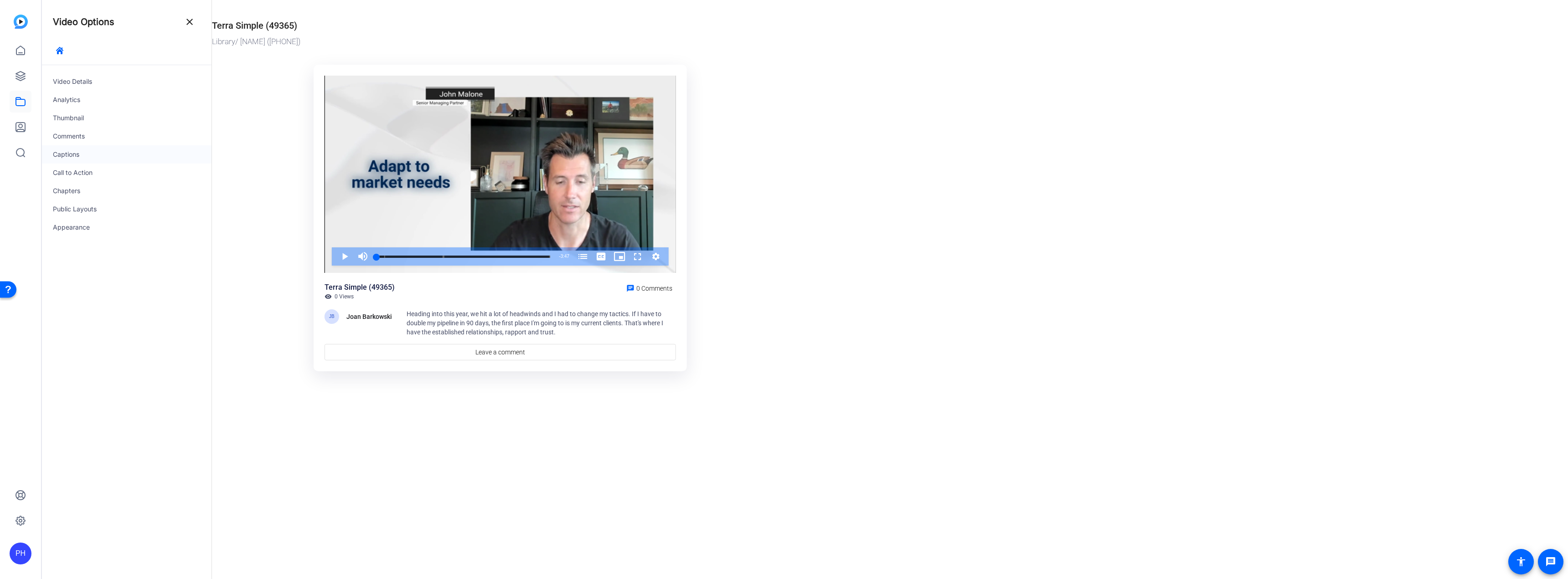 click on "Captions" 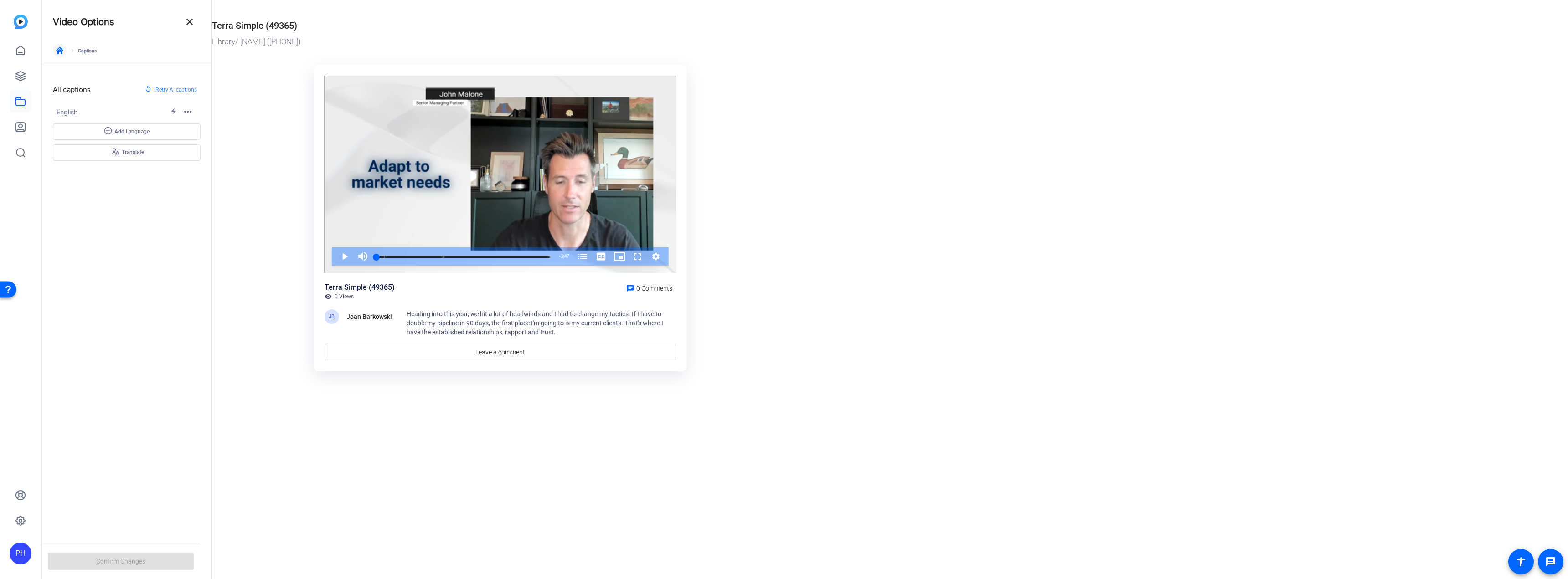 click 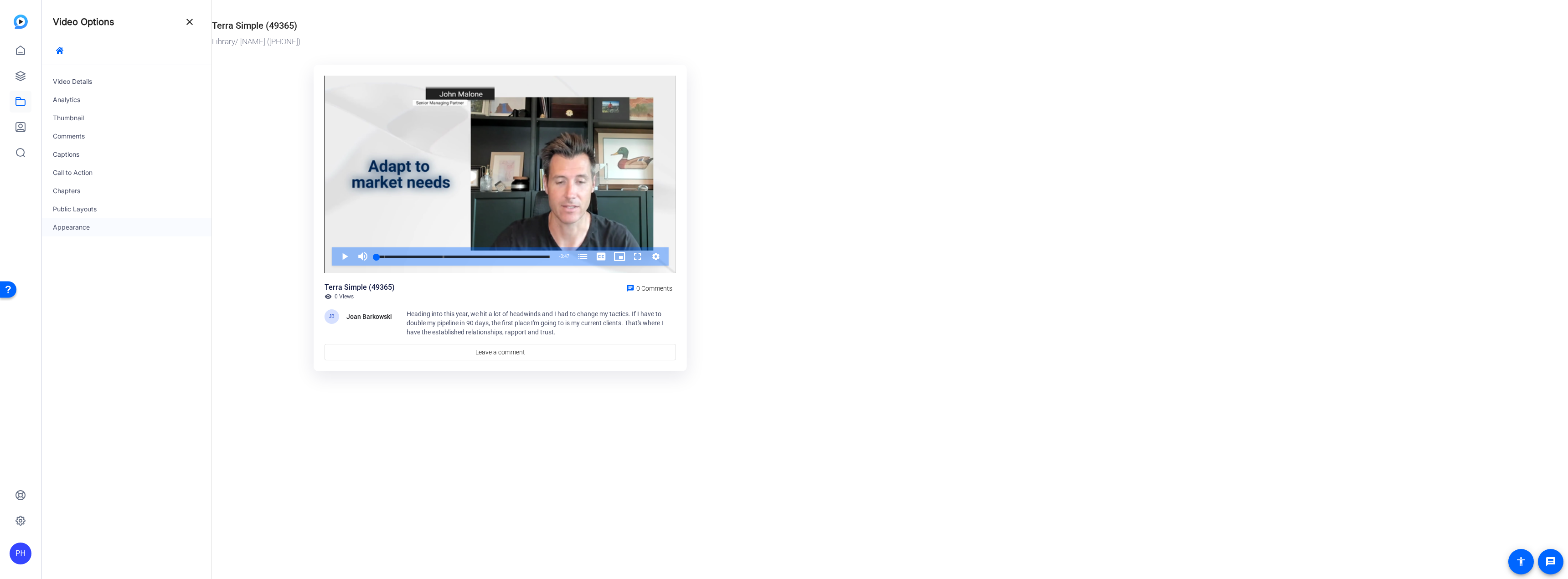 click on "Appearance" 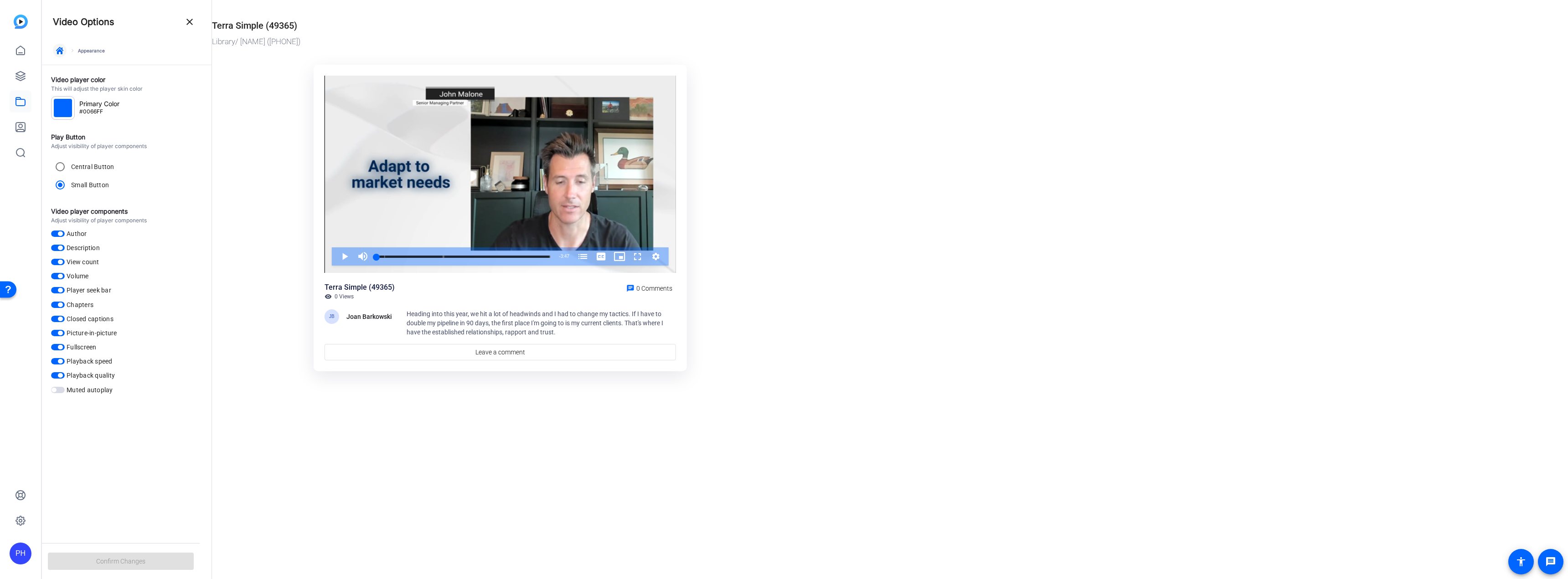 click 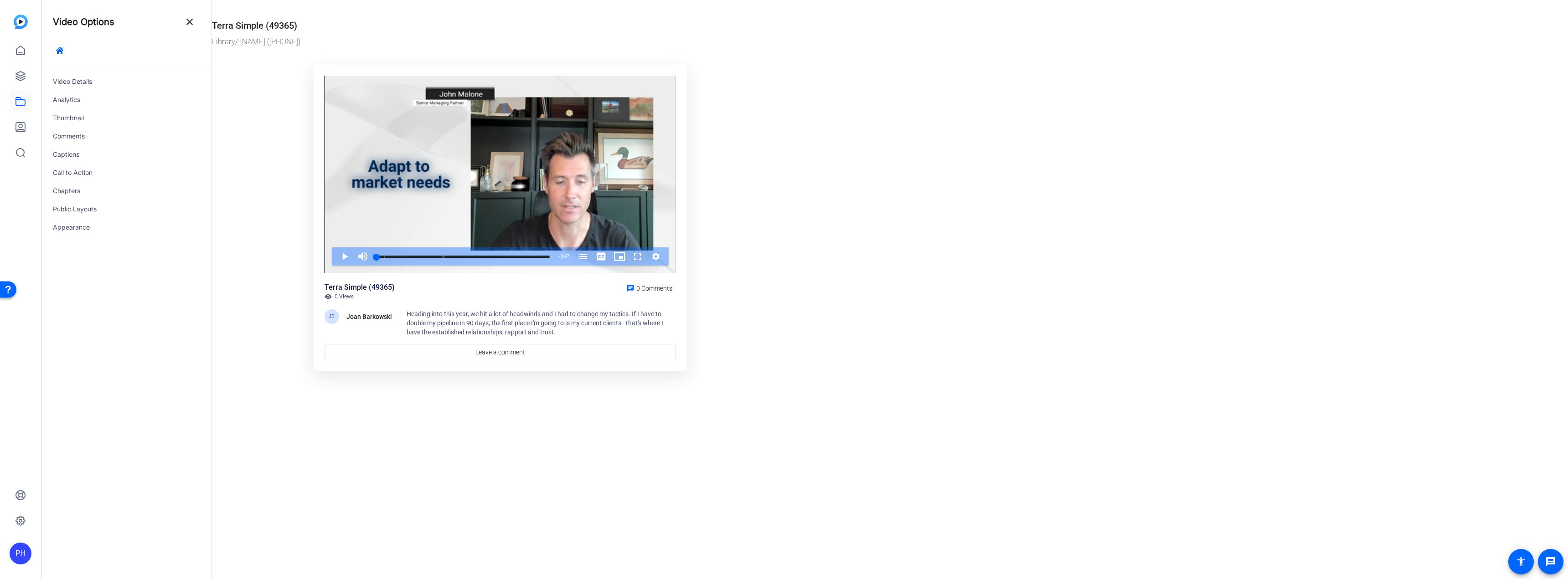 click on "close" 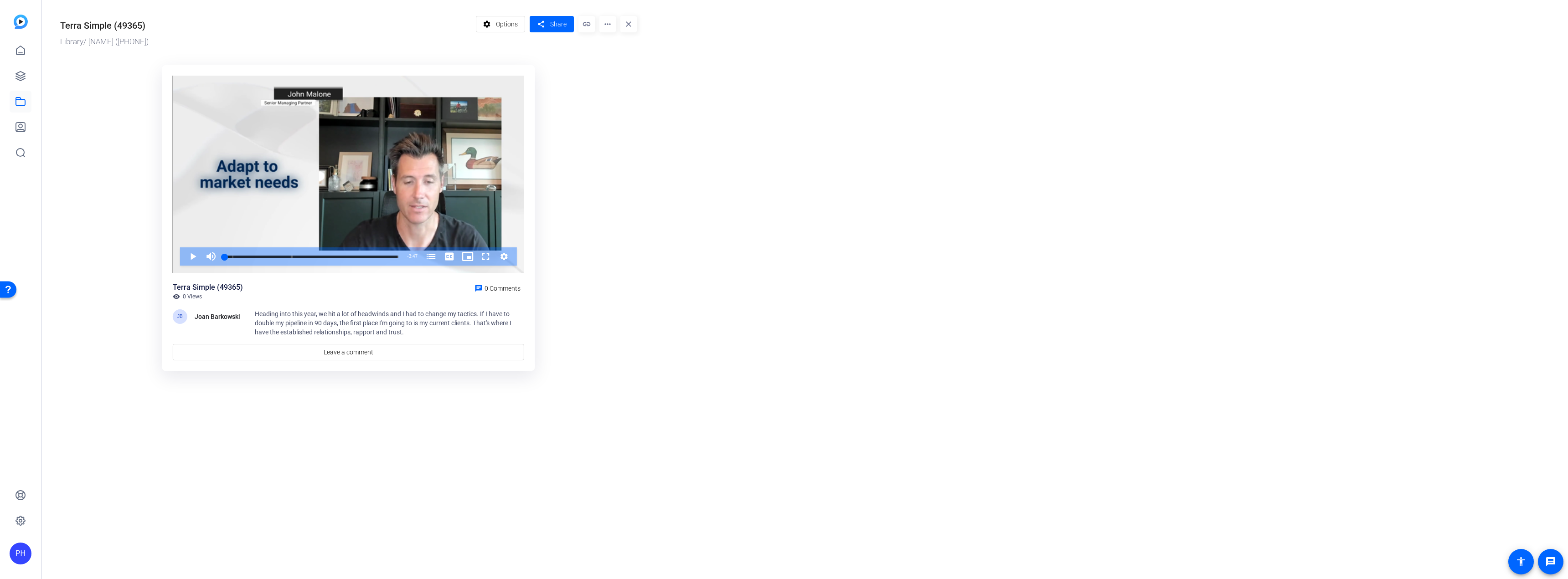 click on "settings  Options  share  Share  link more_horiz close" 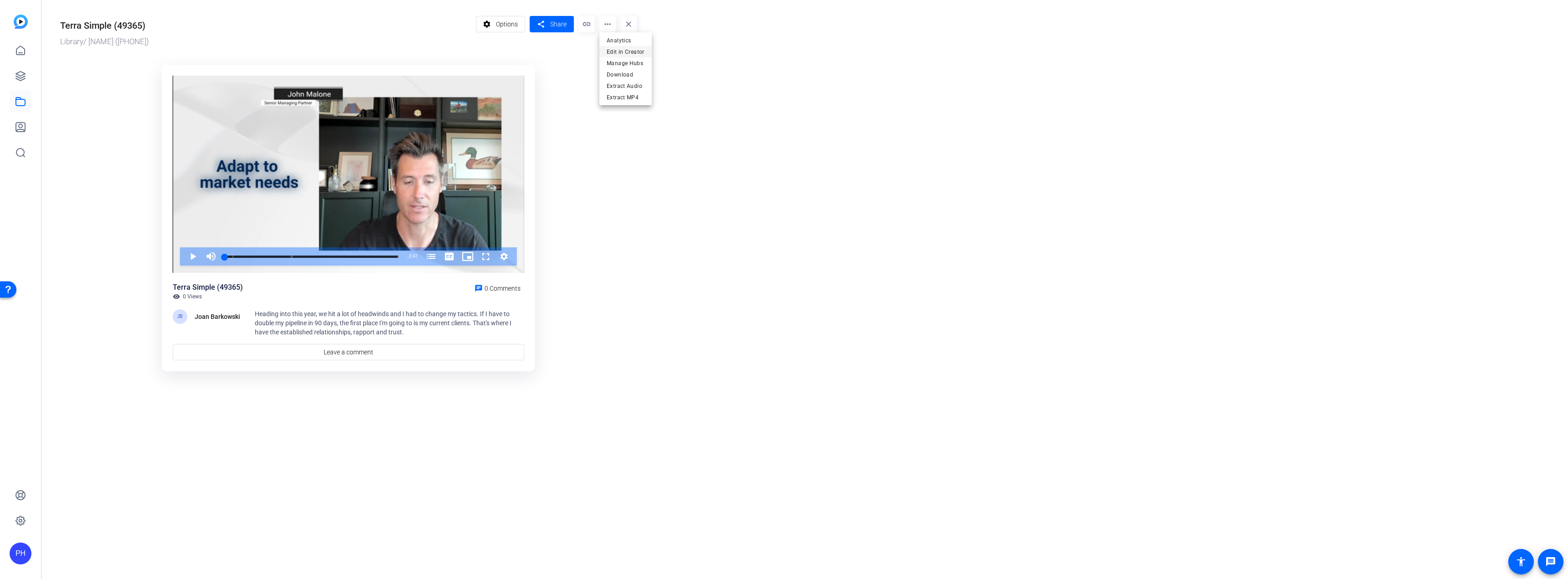 click on "Edit in Creator" at bounding box center (625, 52) 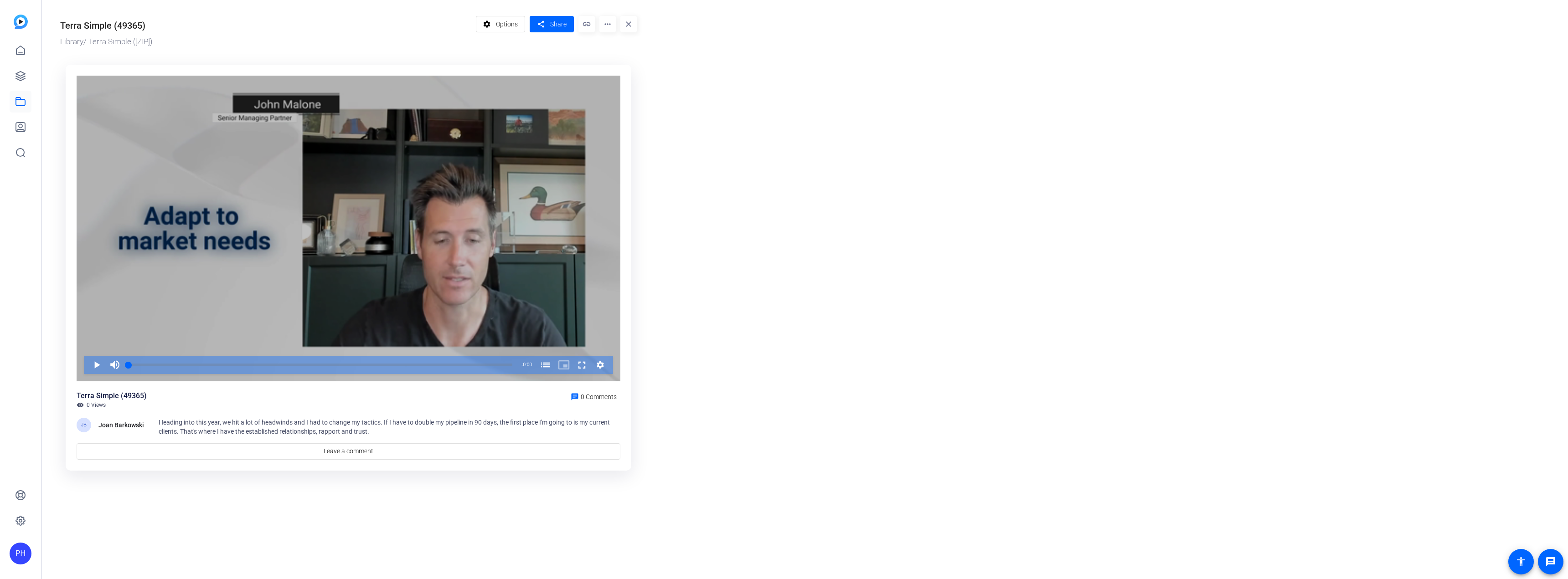 scroll, scrollTop: 0, scrollLeft: 0, axis: both 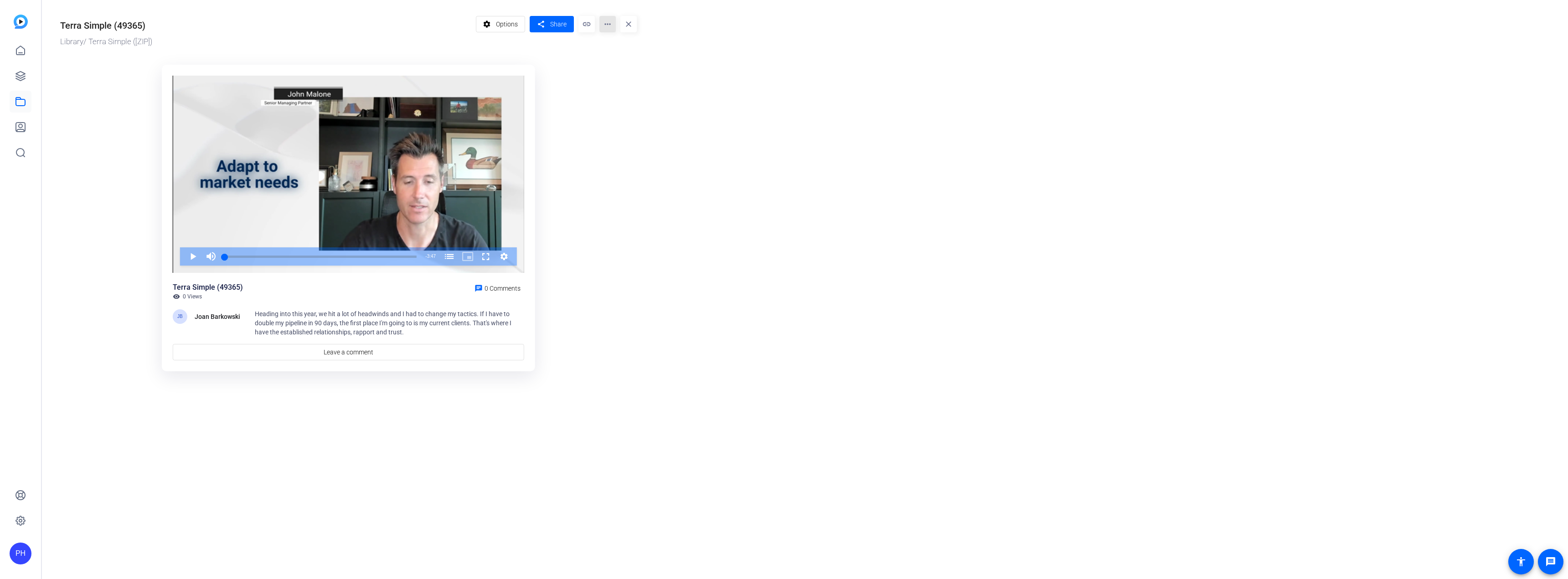 click on "more_horiz" 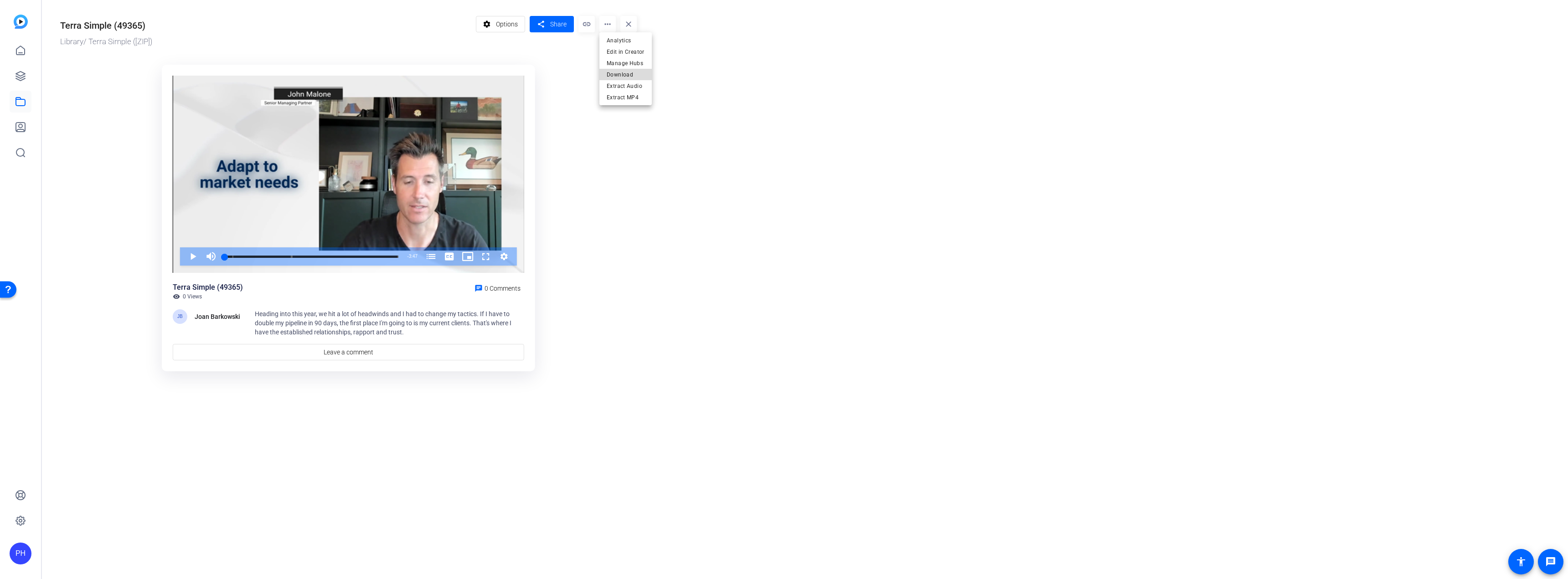 click on "Download" at bounding box center (625, 75) 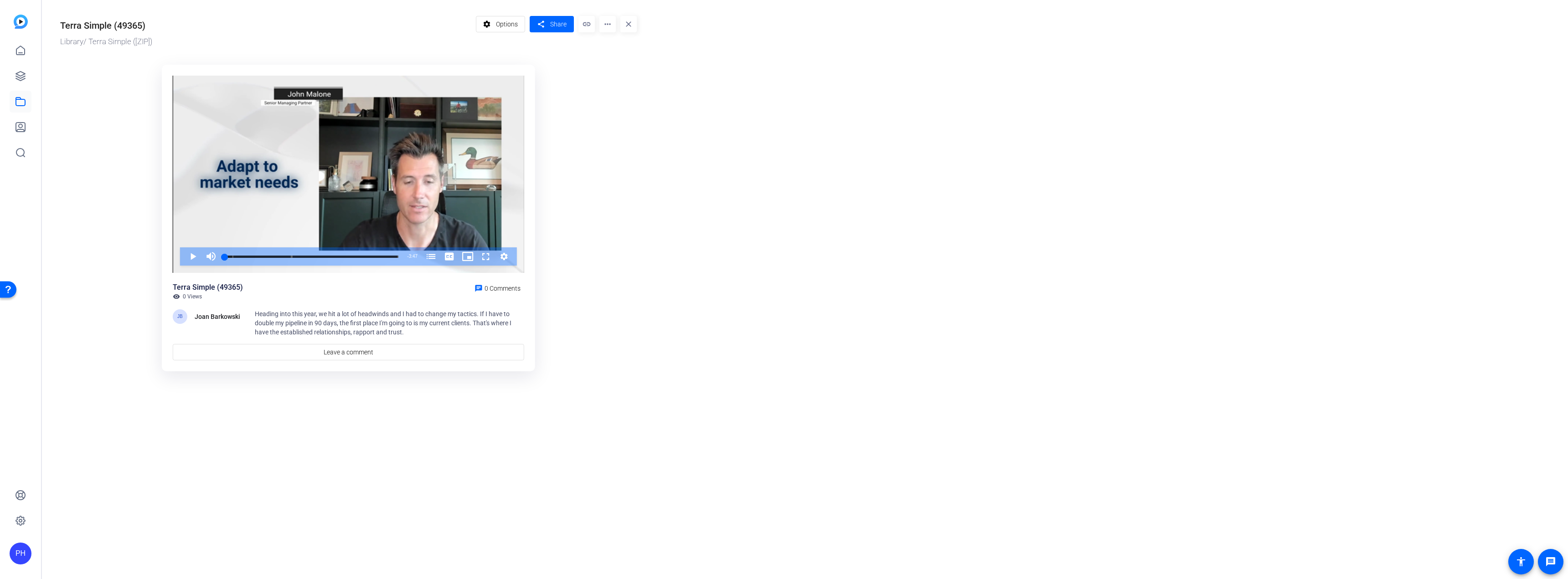 click on "more_horiz" 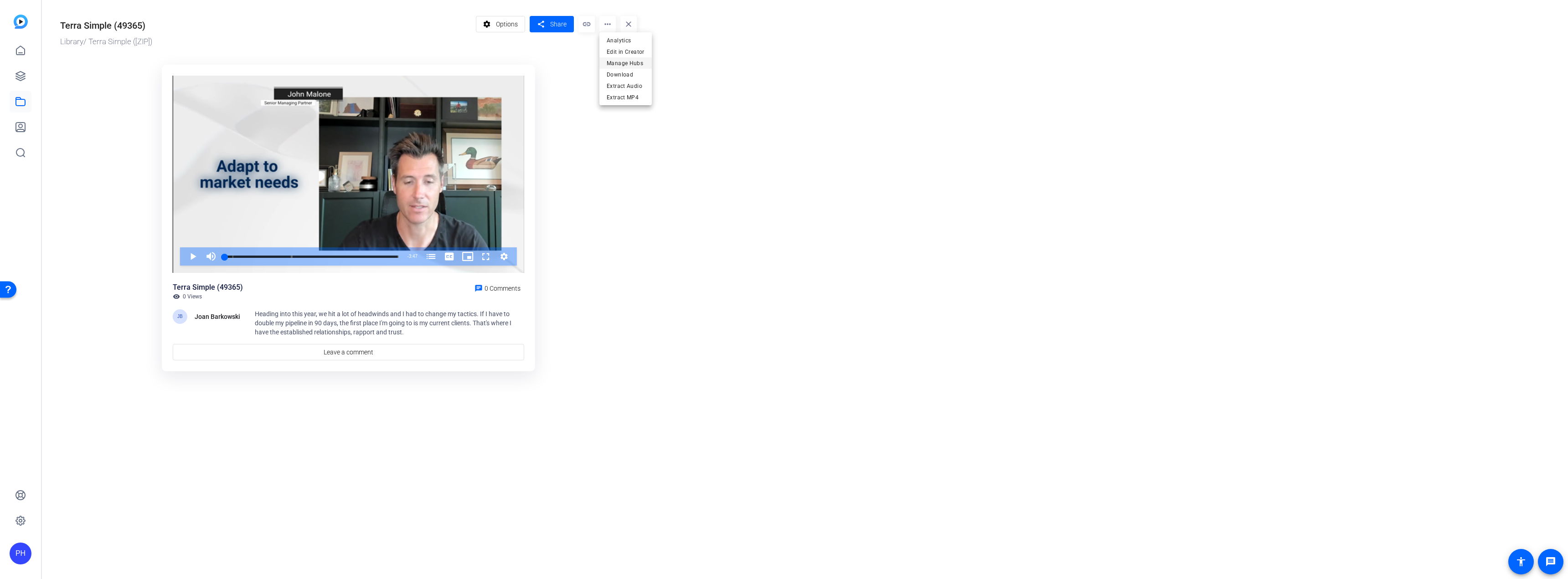 click on "Manage Hubs" at bounding box center [625, 63] 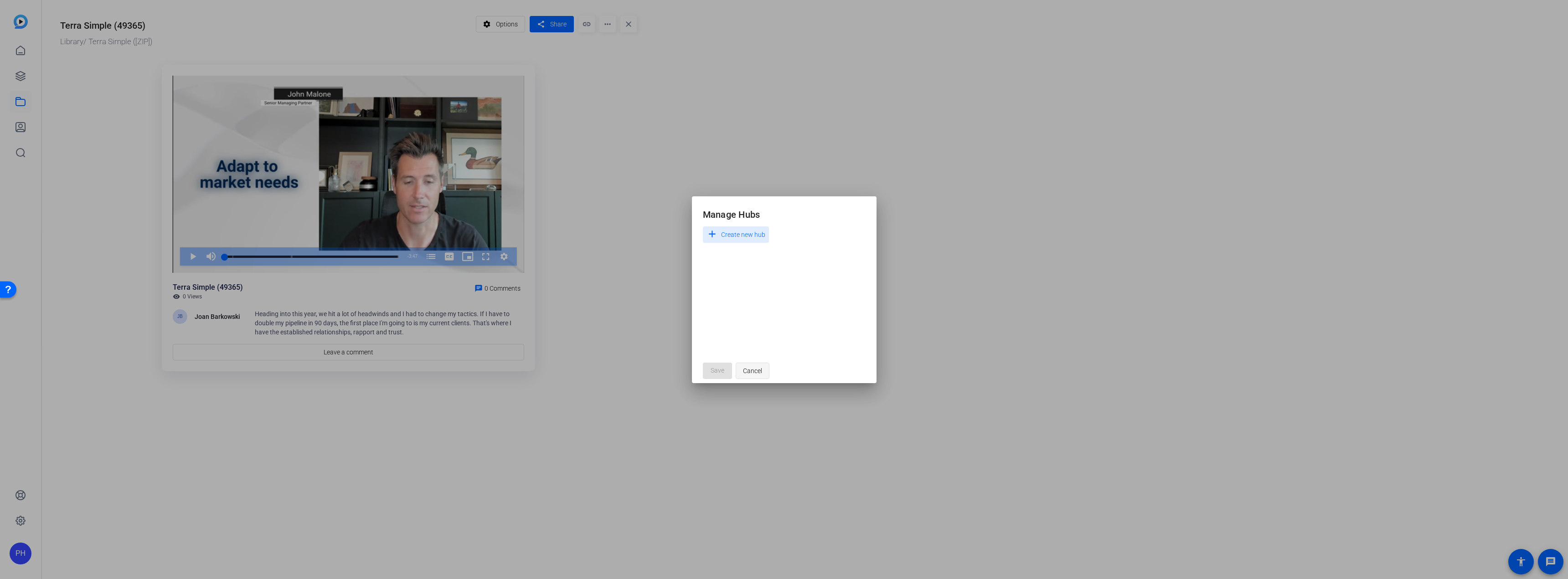 click 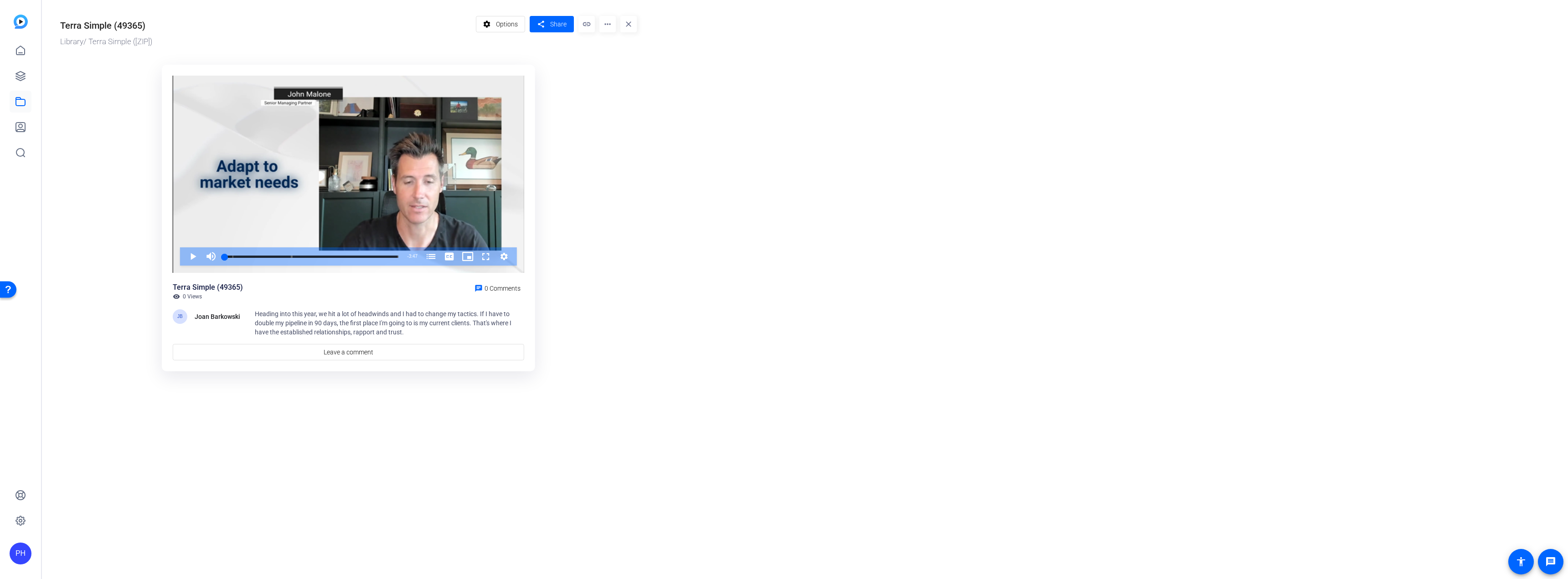 click on "more_horiz" 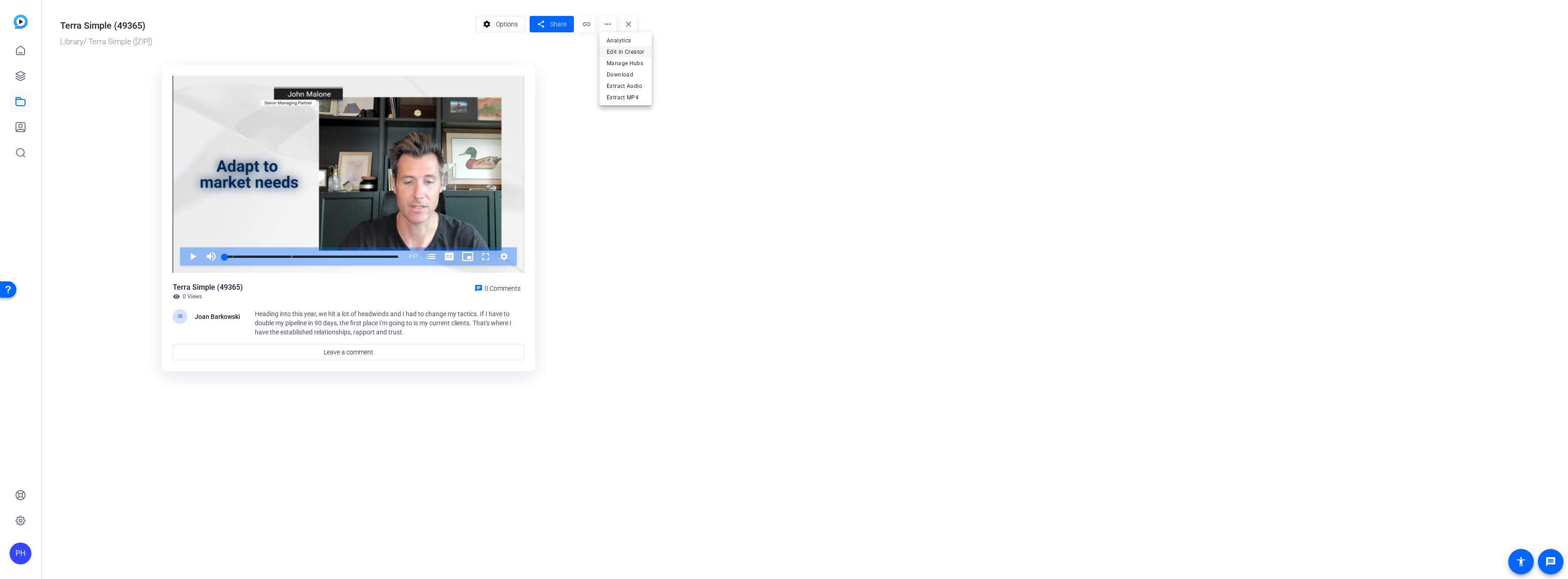 click on "Edit in Creator" at bounding box center [625, 52] 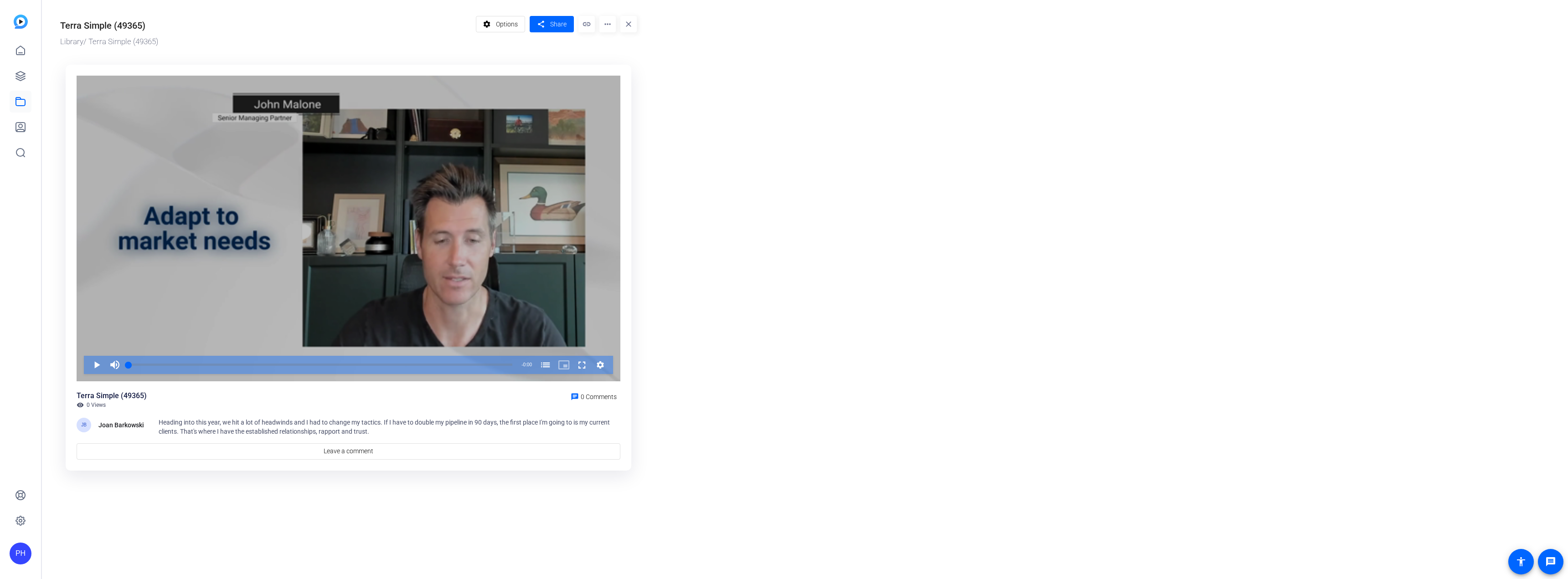 scroll, scrollTop: 0, scrollLeft: 0, axis: both 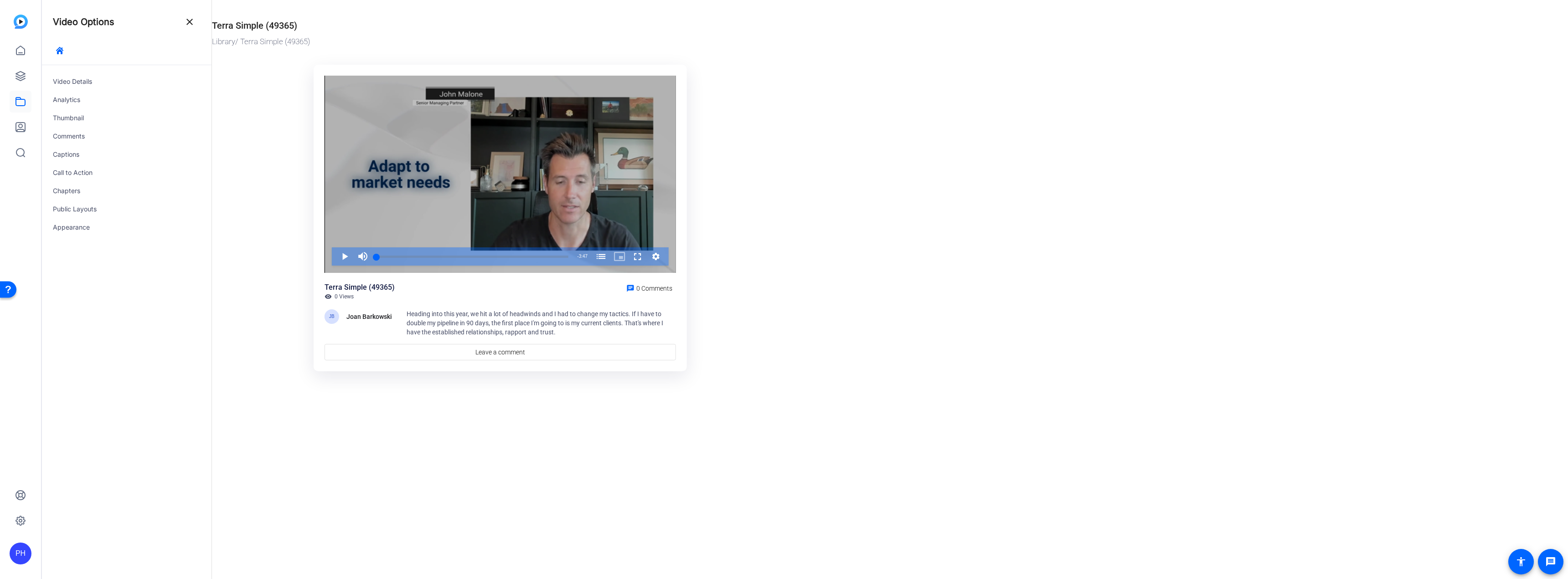 drag, startPoint x: 488, startPoint y: 159, endPoint x: 407, endPoint y: 164, distance: 81.15417 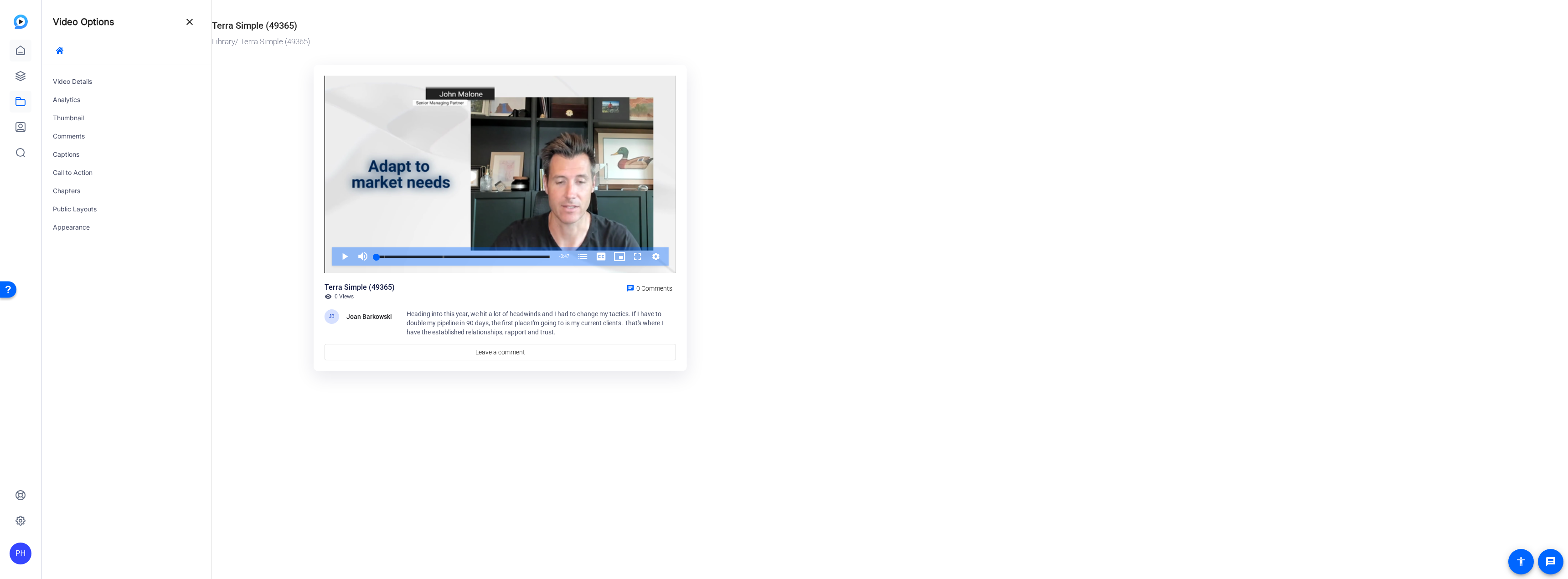 click 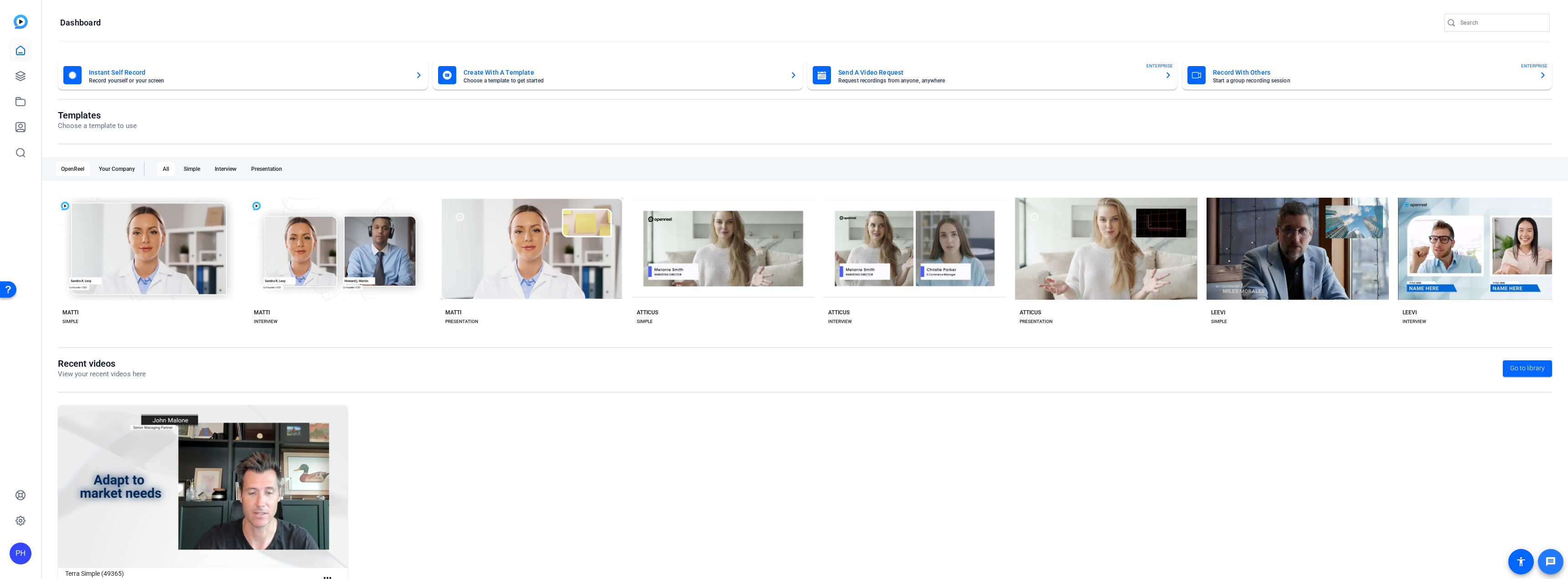 click 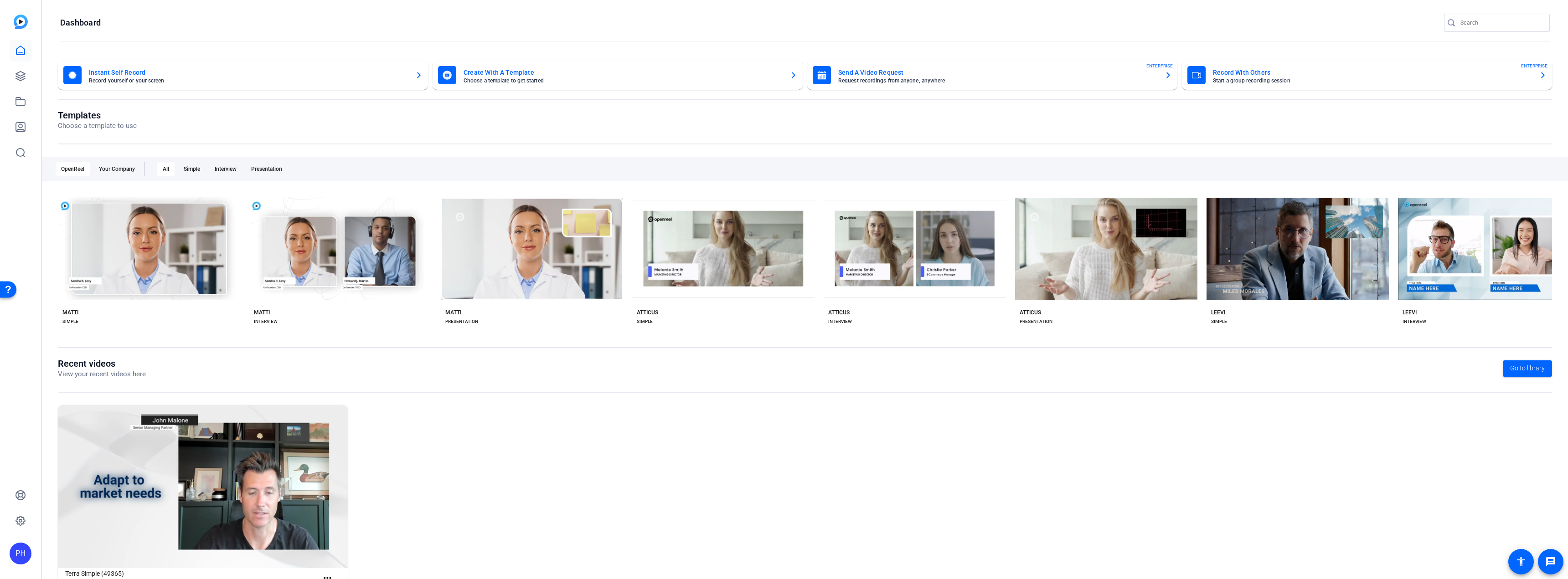 click on "Terra Simple (49365) Jun 30, 2025 4 mins more_horiz" 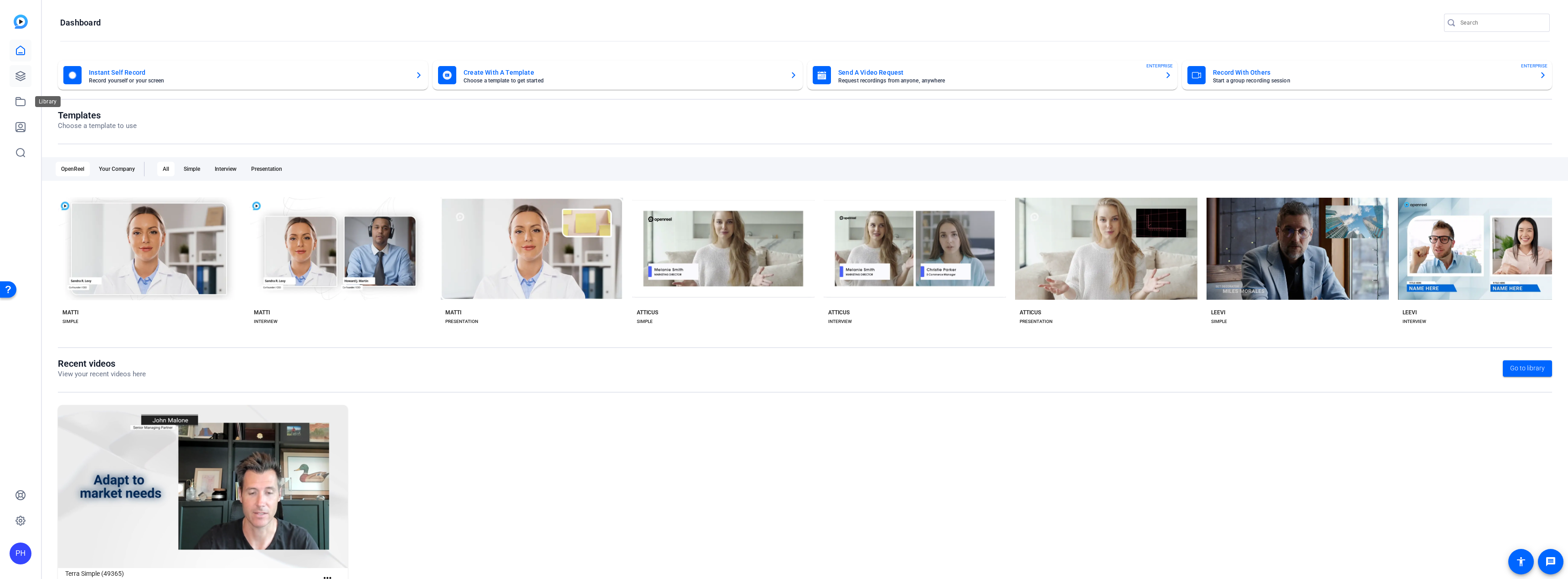 click 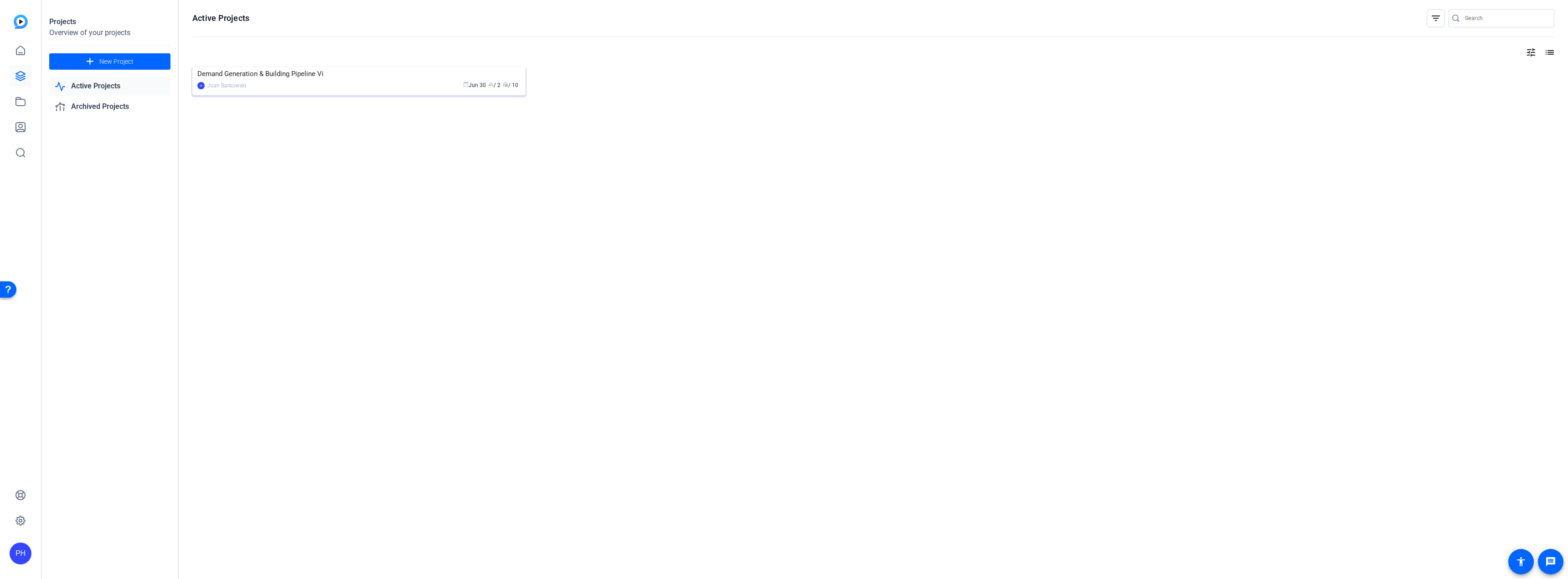 click on "Demand Generation & Building Pipeline Vi" 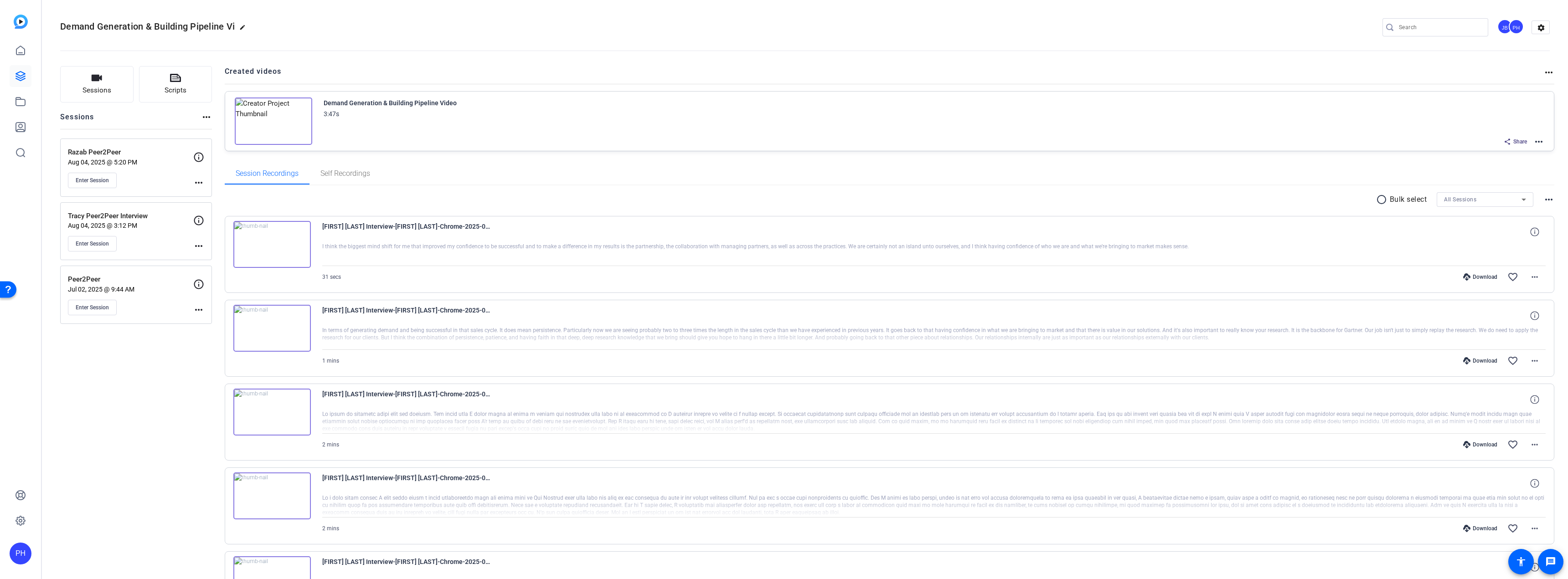click on "more_horiz" 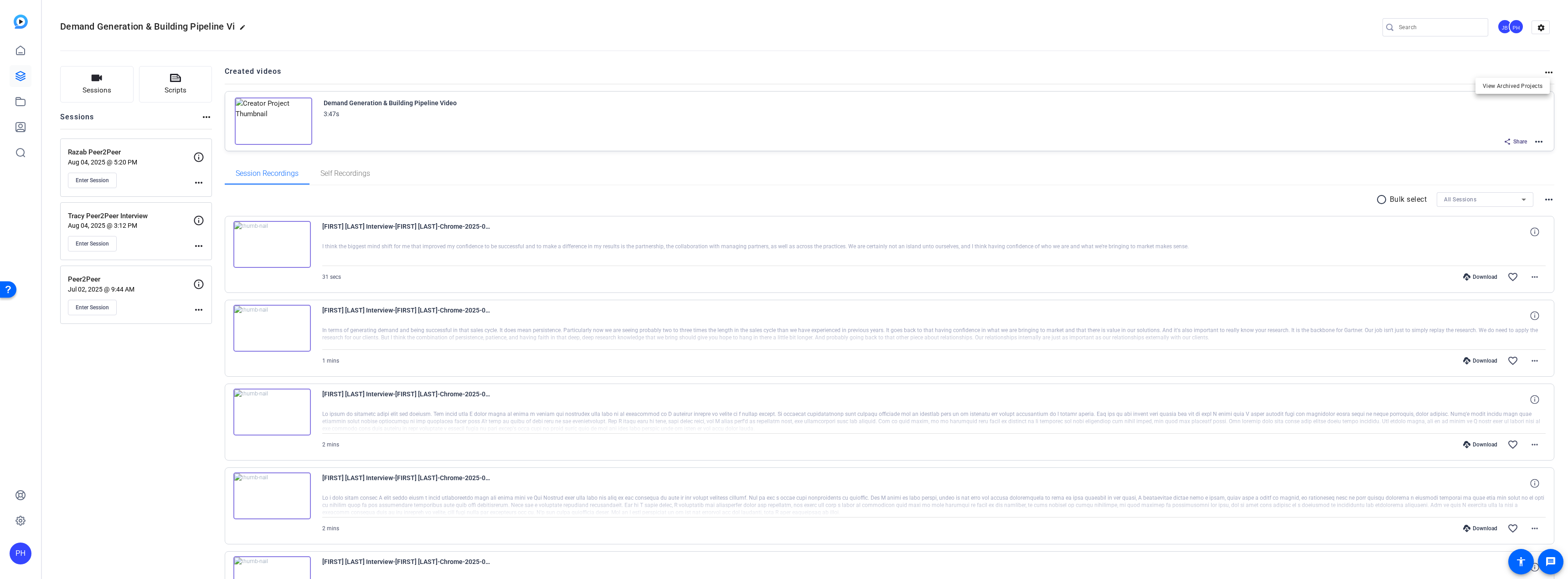 click at bounding box center [784, 289] 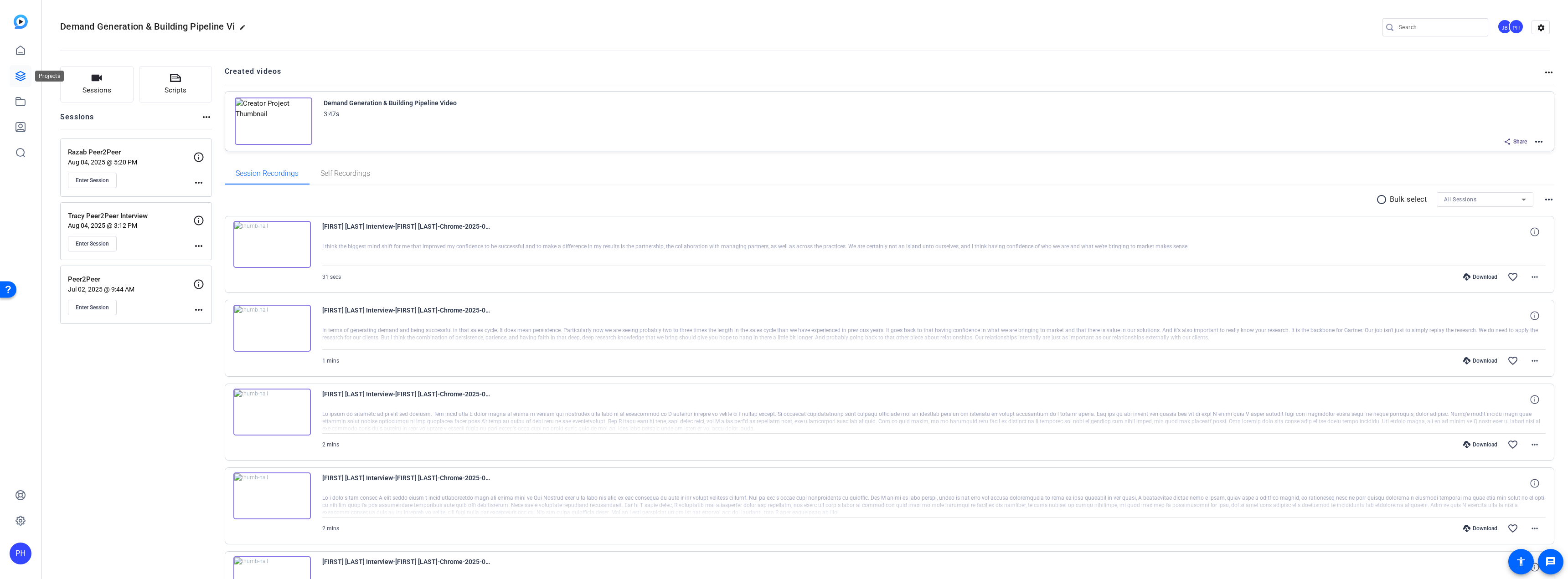click 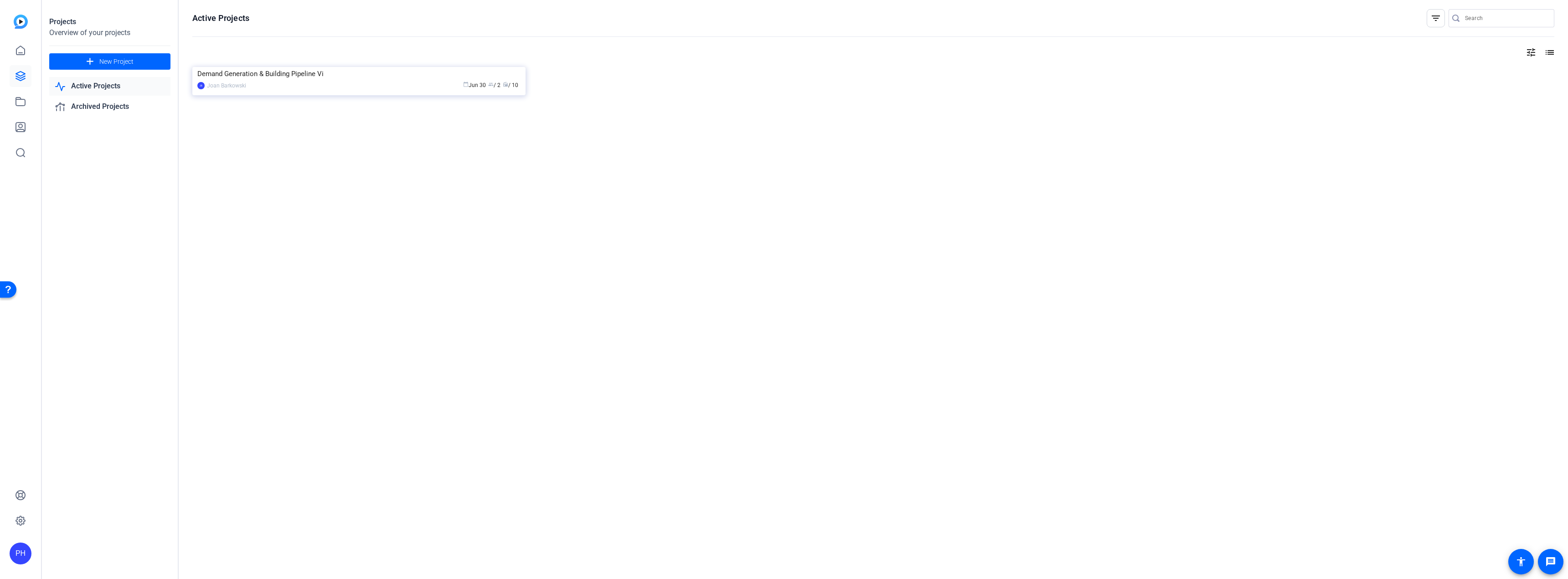 drag, startPoint x: 318, startPoint y: 148, endPoint x: 166, endPoint y: 264, distance: 191.20669 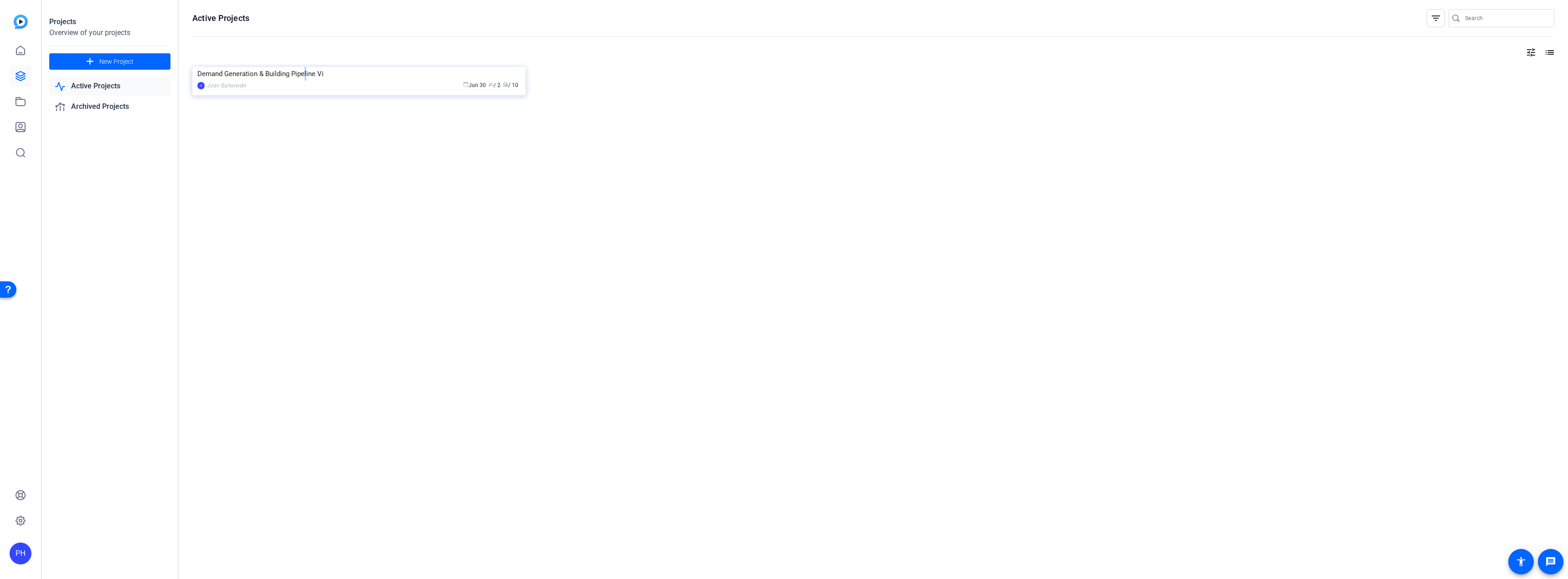 click on "Demand Generation & Building Pipeline Vi" 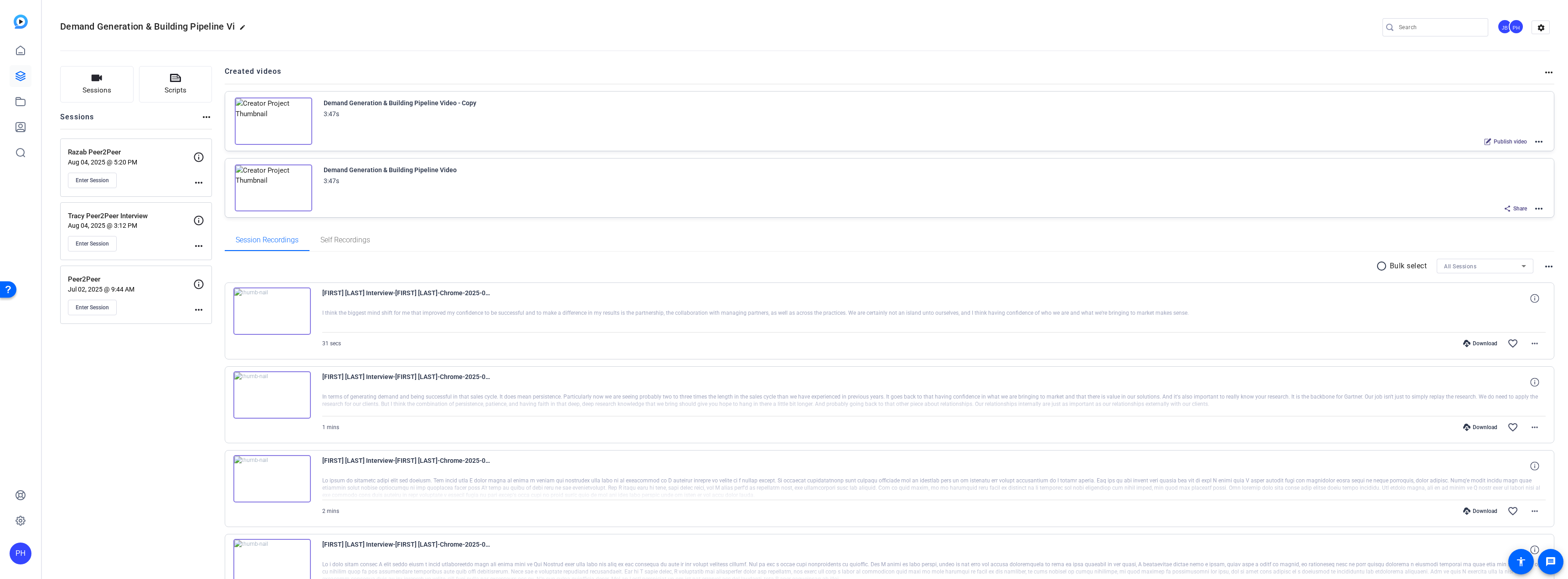 click on "more_horiz" 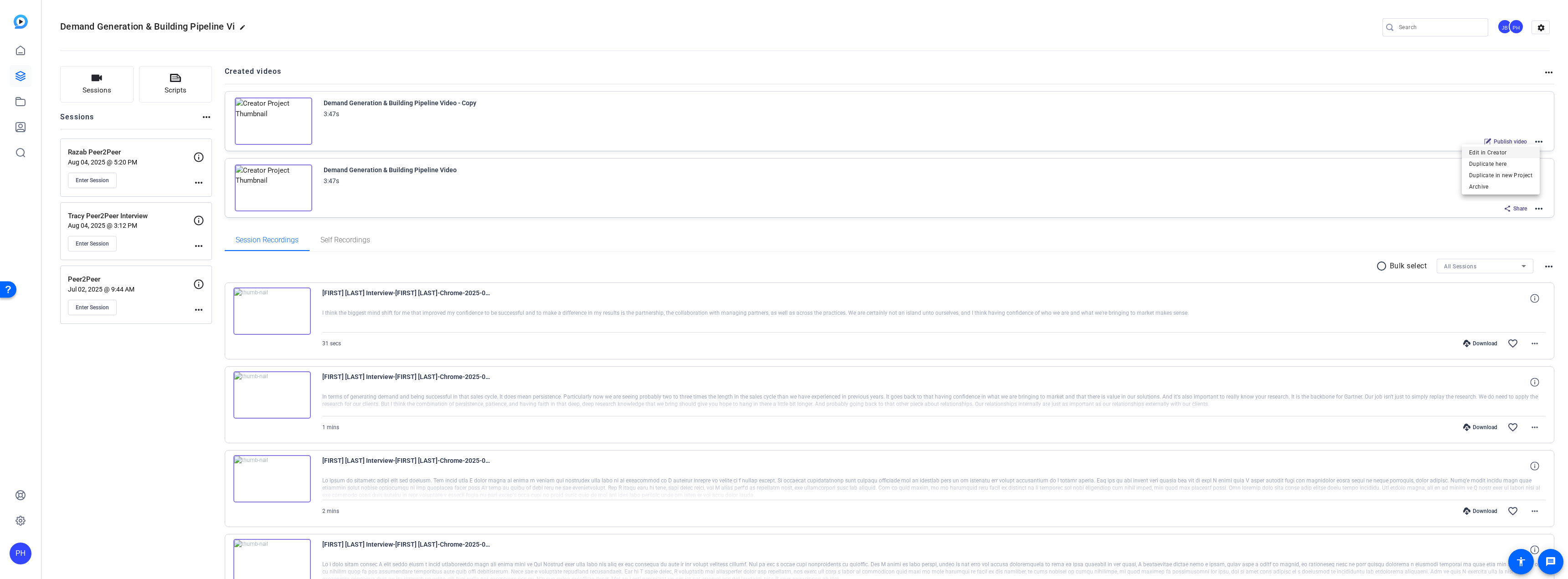 click on "Edit in Creator" at bounding box center [1501, 153] 